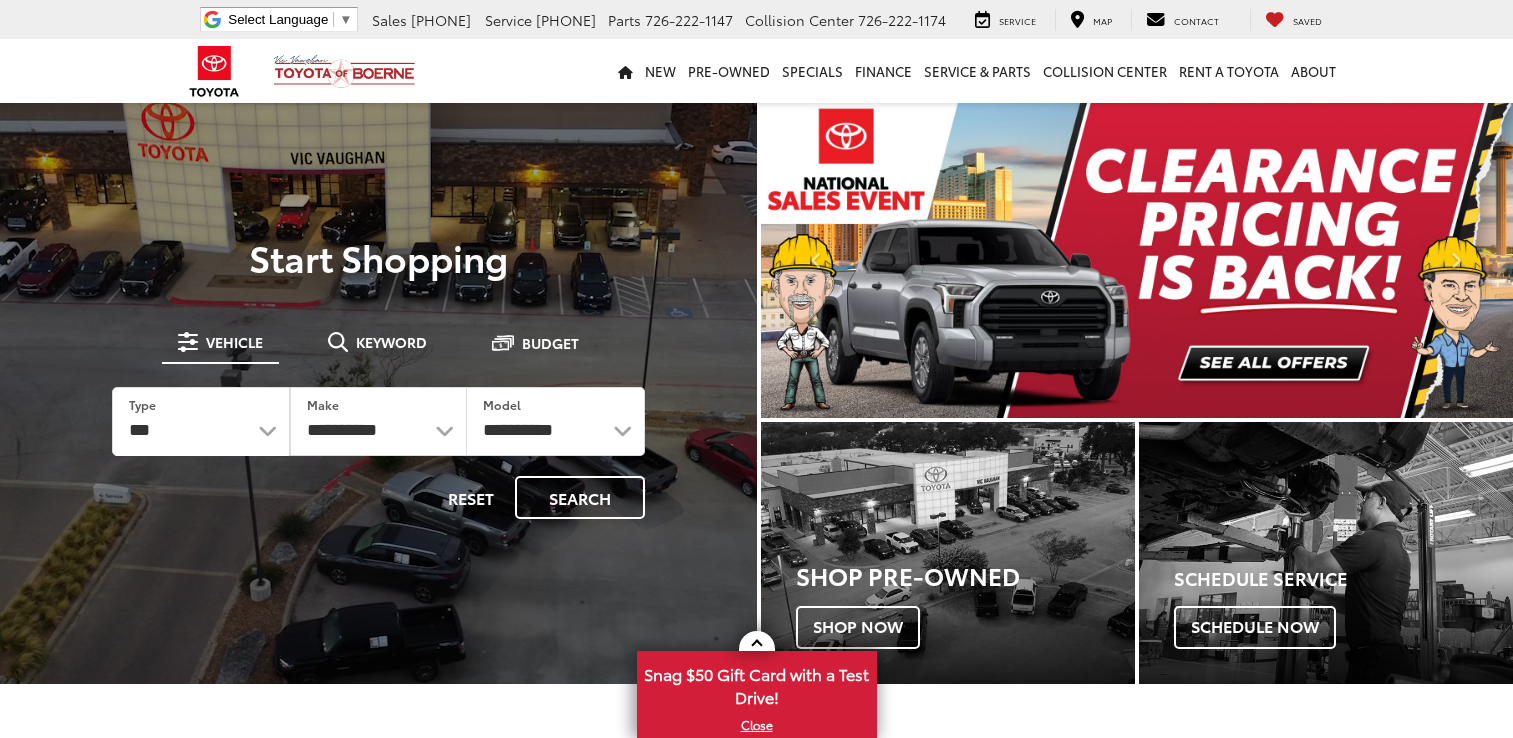 scroll, scrollTop: 0, scrollLeft: 0, axis: both 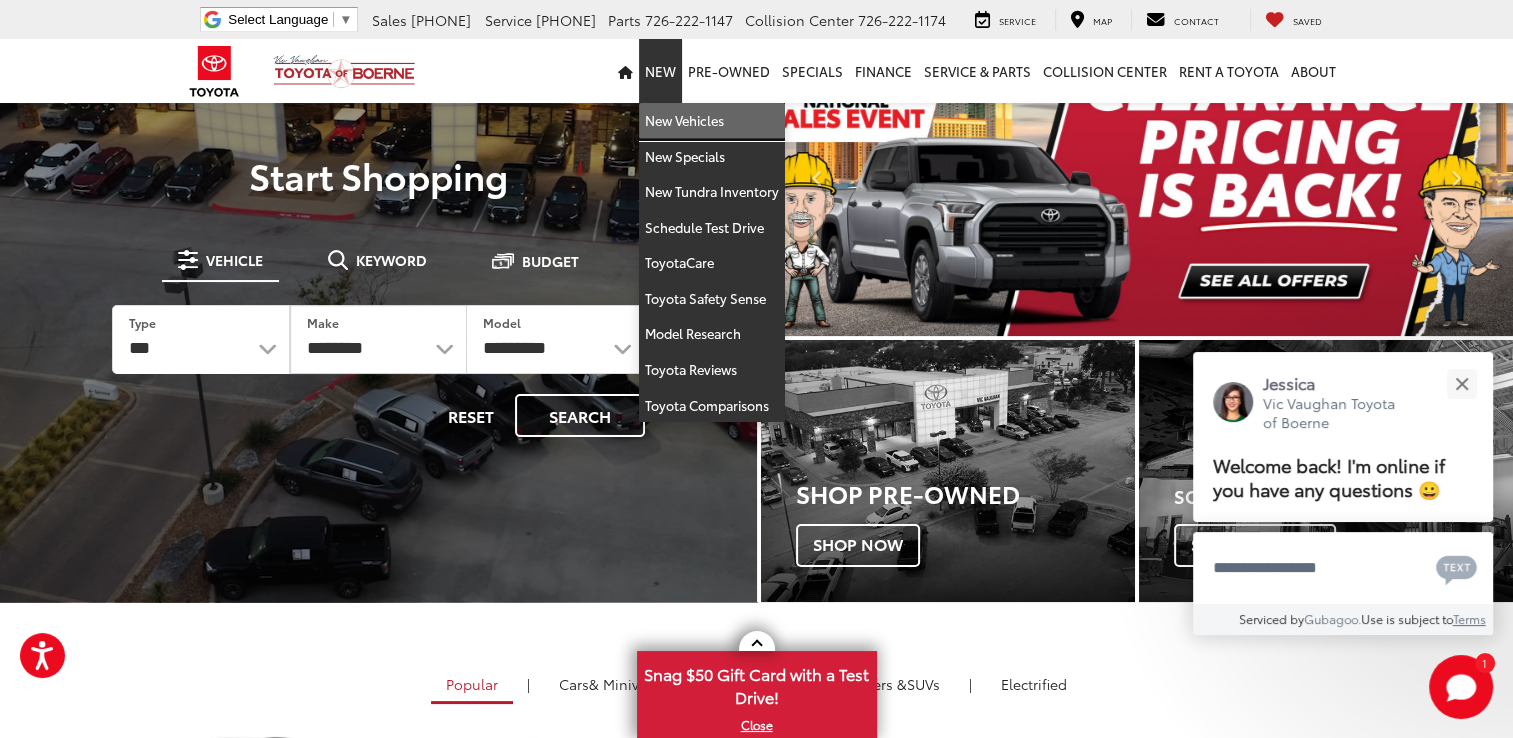 click on "New Vehicles" at bounding box center [712, 121] 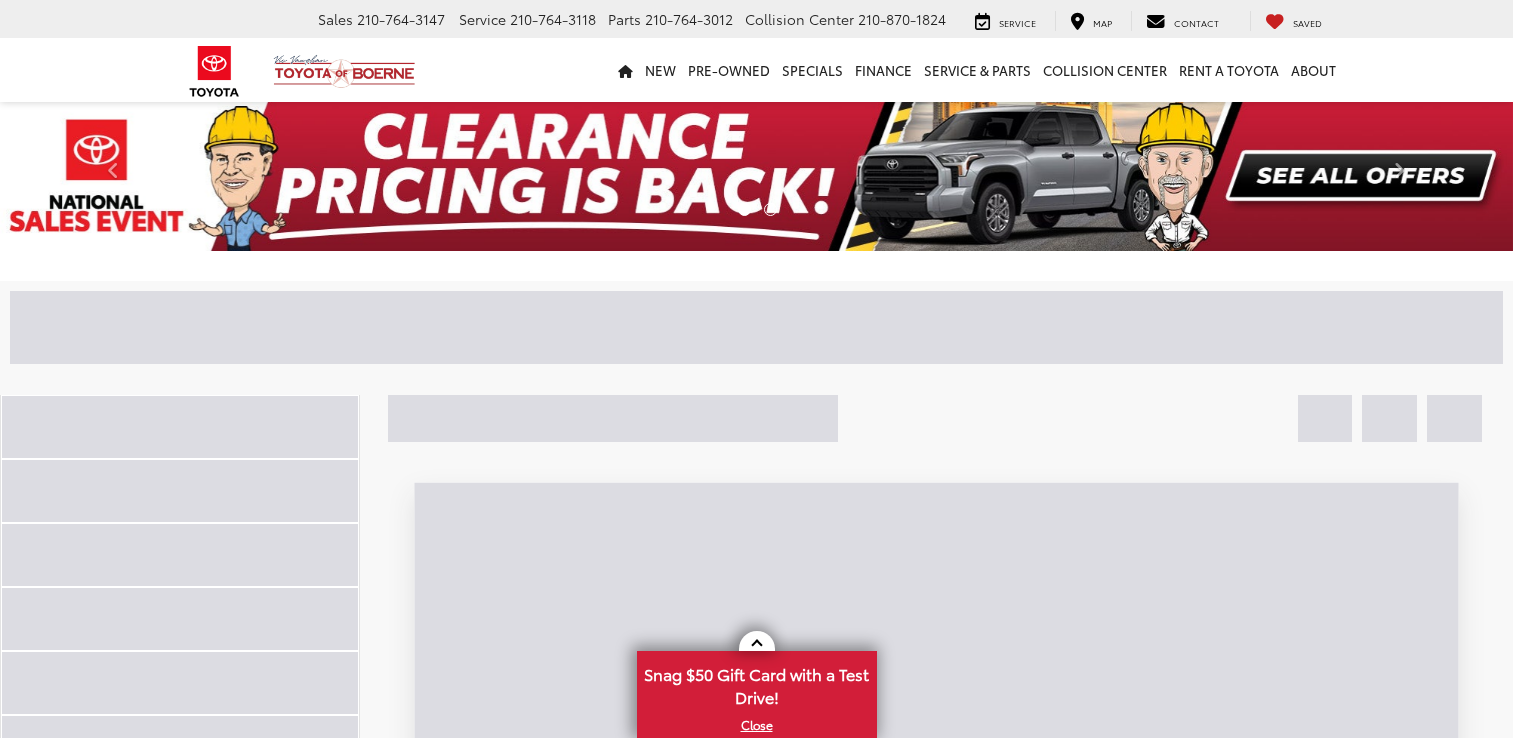 scroll, scrollTop: 0, scrollLeft: 0, axis: both 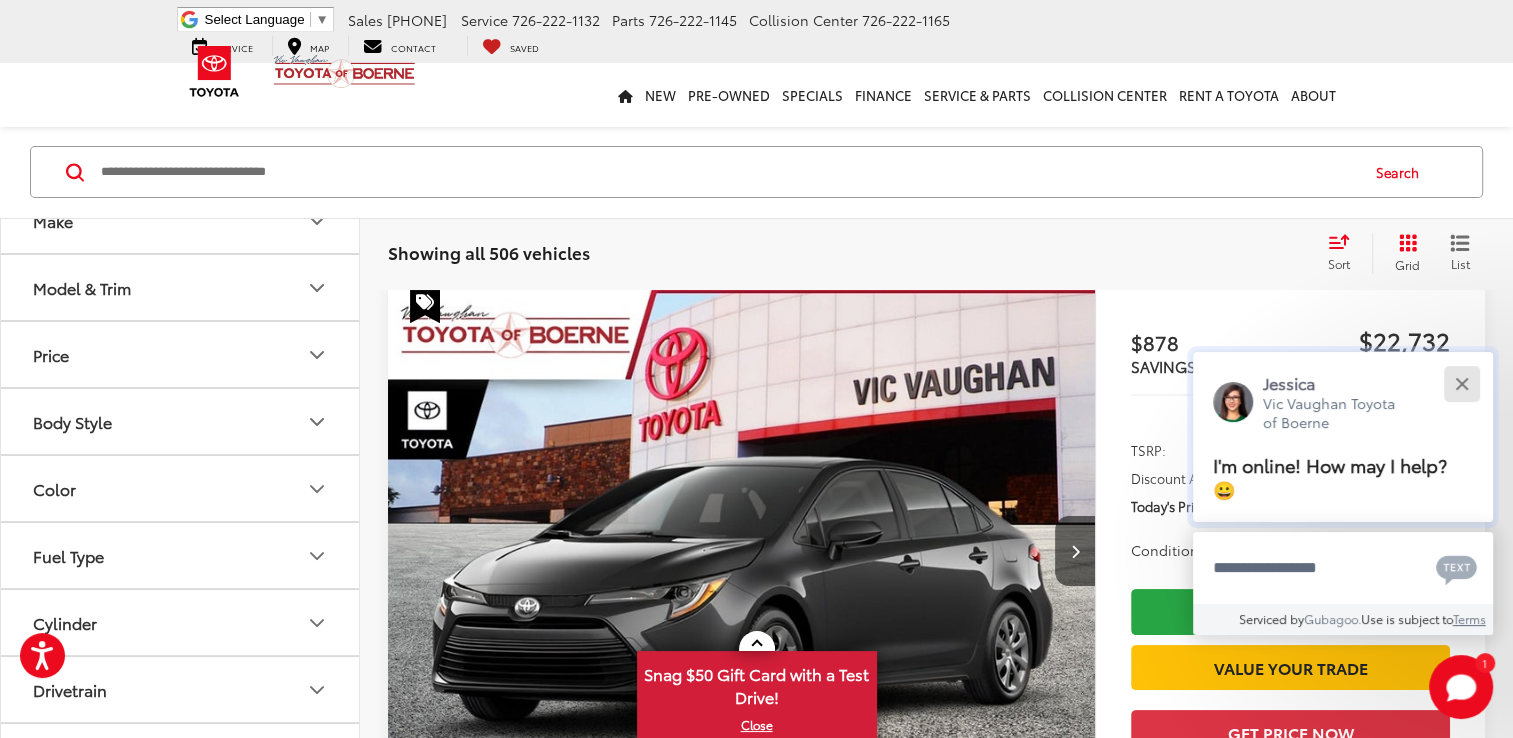 click at bounding box center (1461, 383) 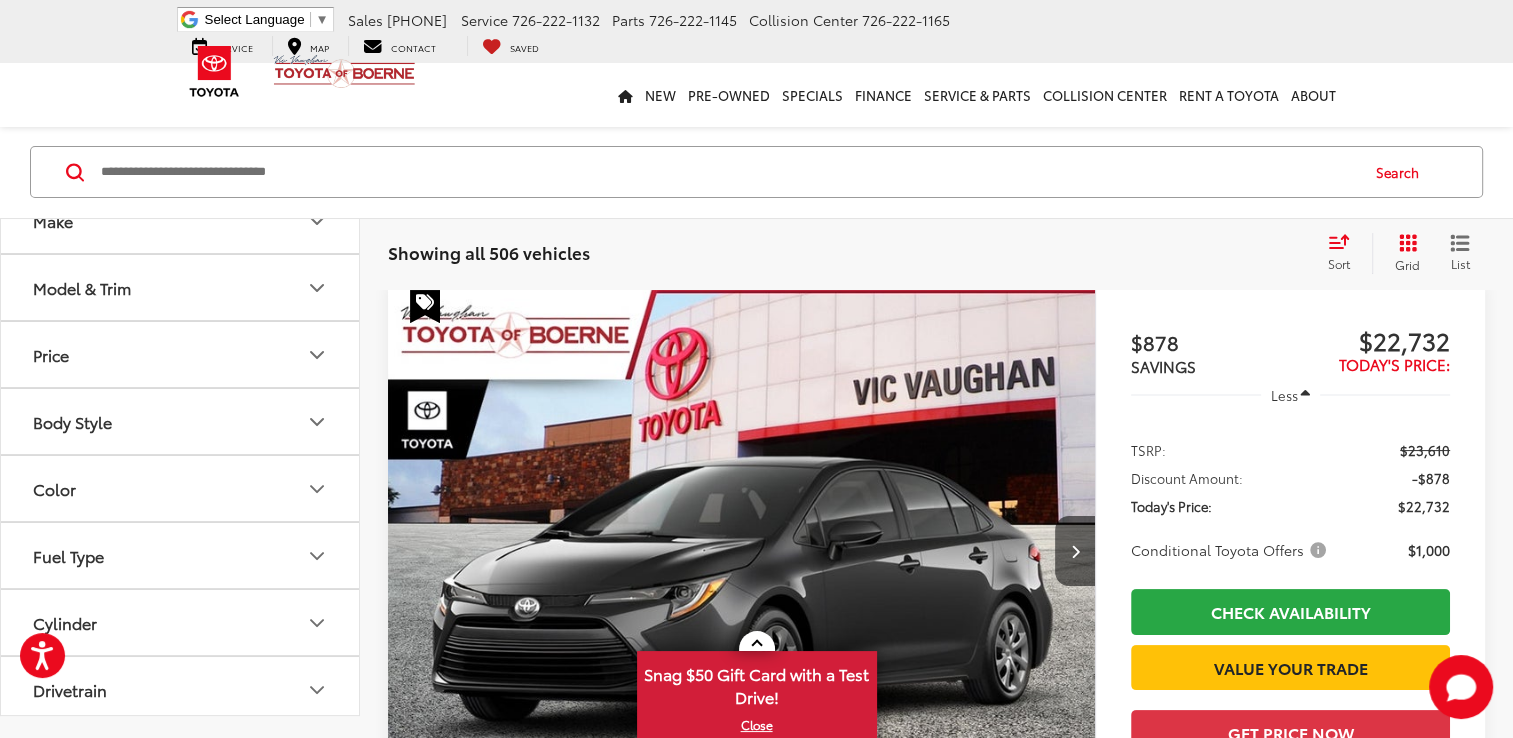 scroll, scrollTop: 118, scrollLeft: 0, axis: vertical 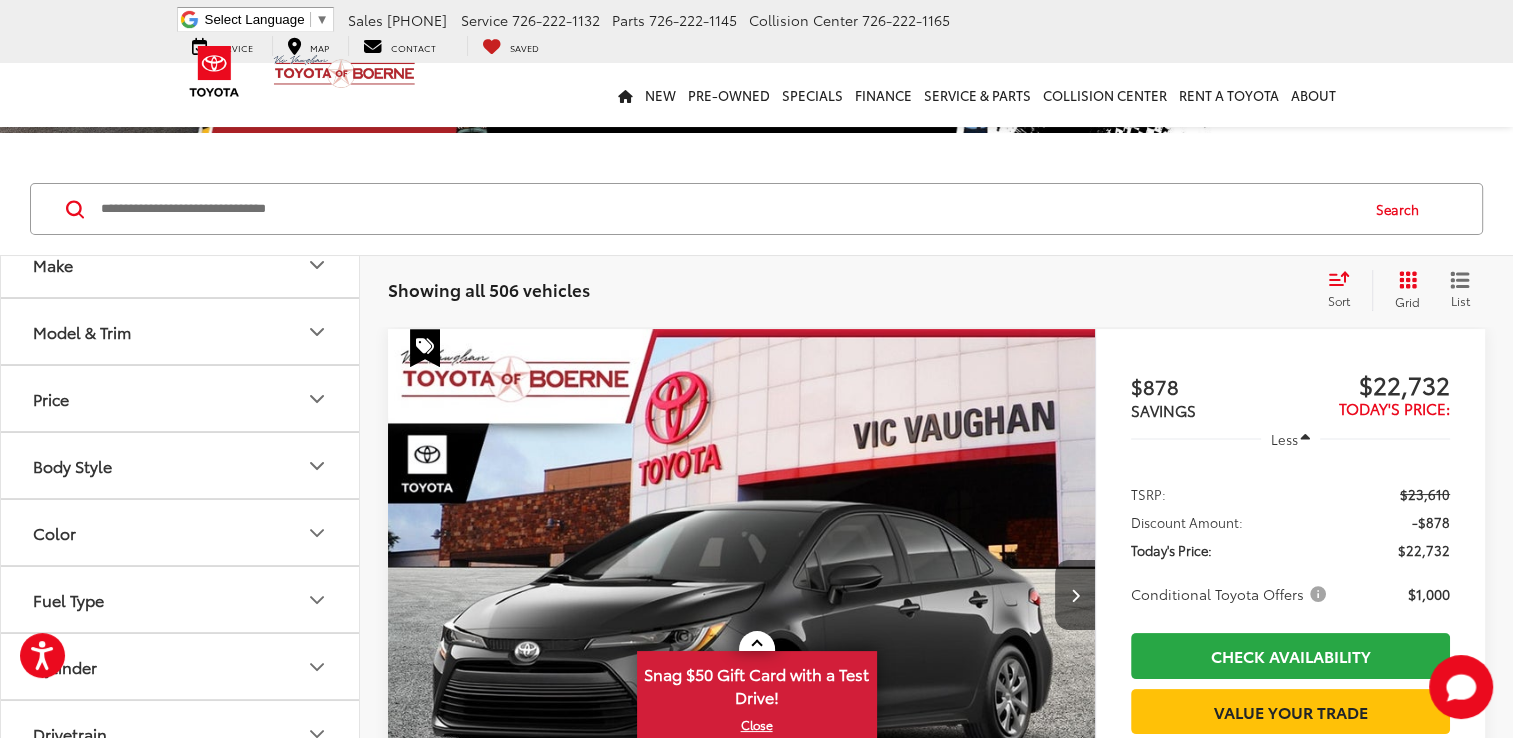 click on "Model & Trim" at bounding box center (181, 331) 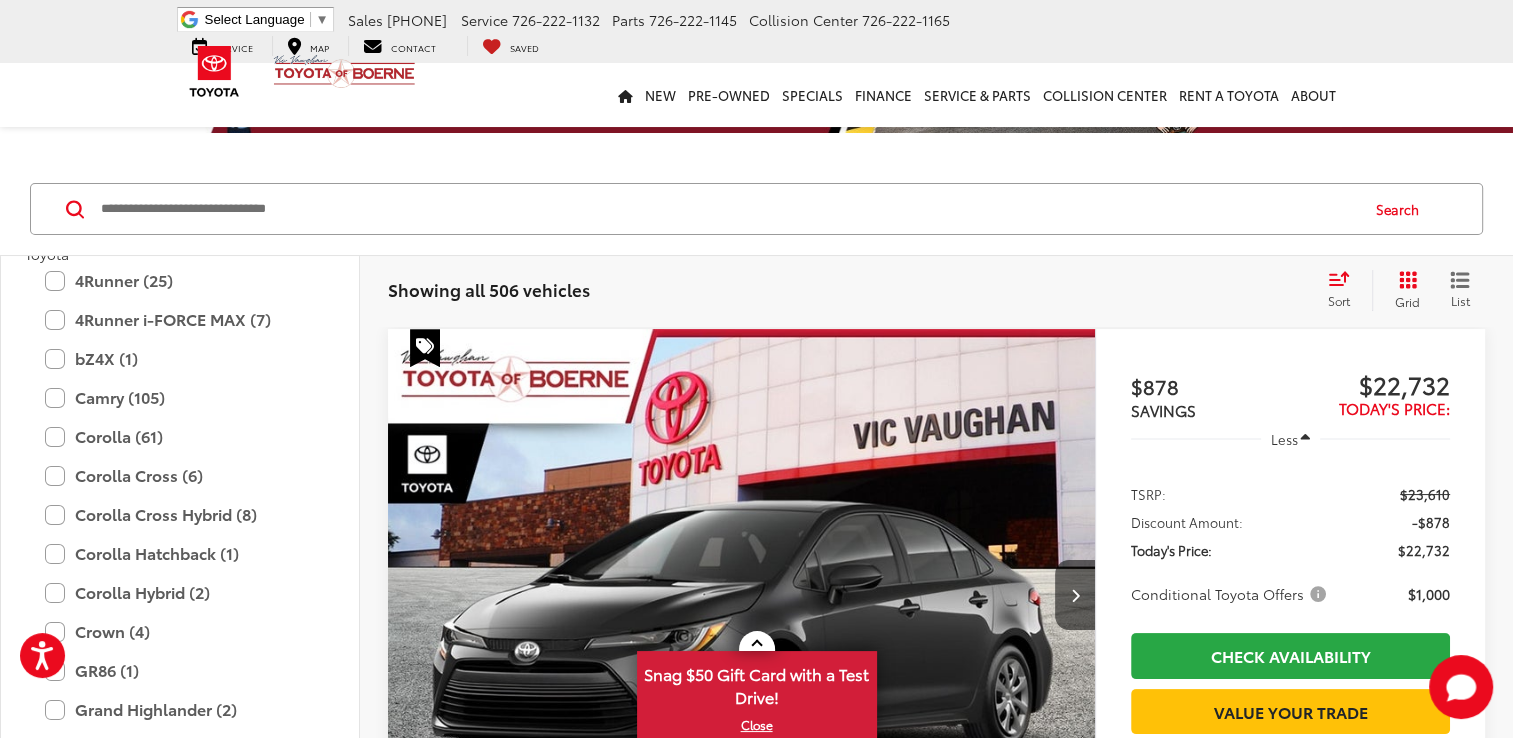 scroll, scrollTop: 303, scrollLeft: 0, axis: vertical 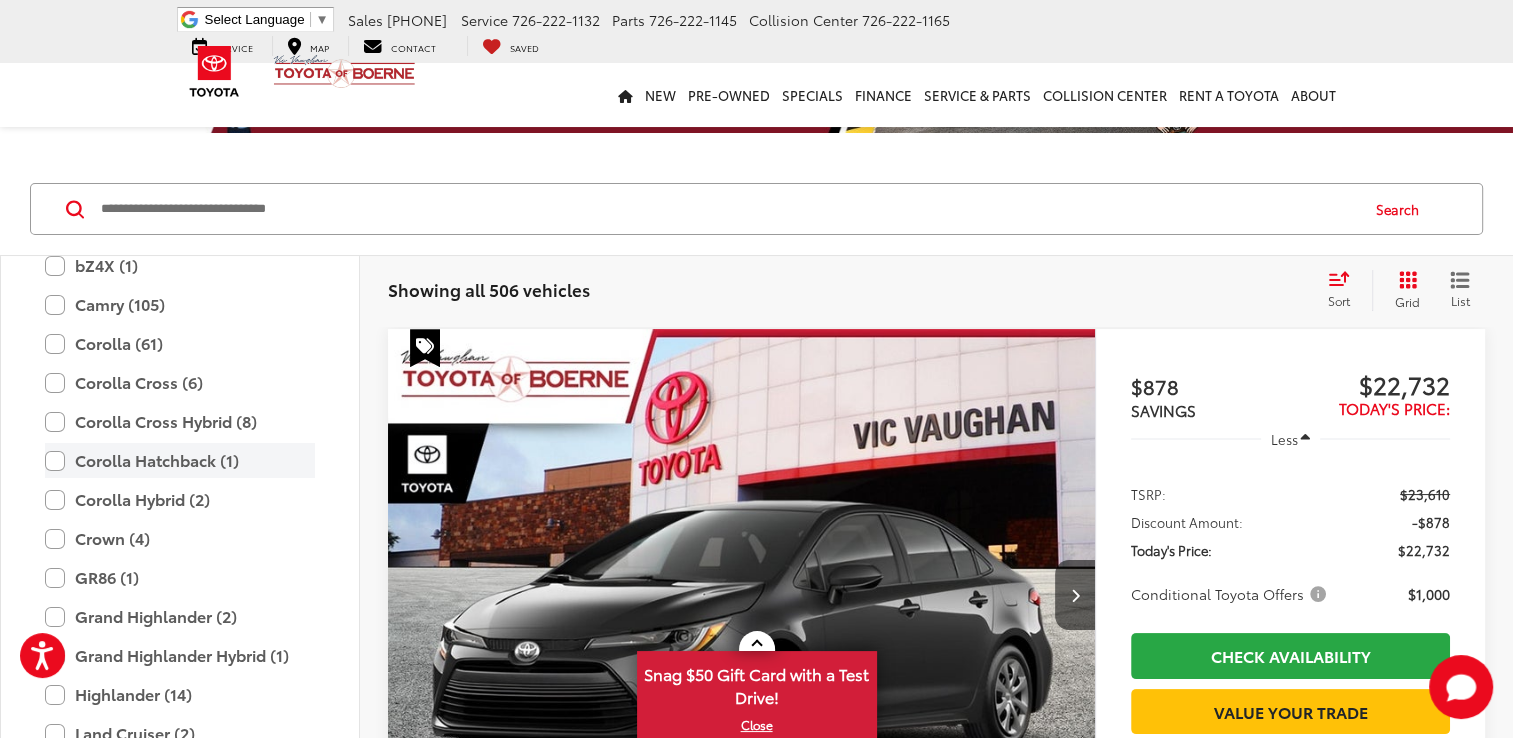 click on "Corolla Hatchback (1)" at bounding box center [180, 460] 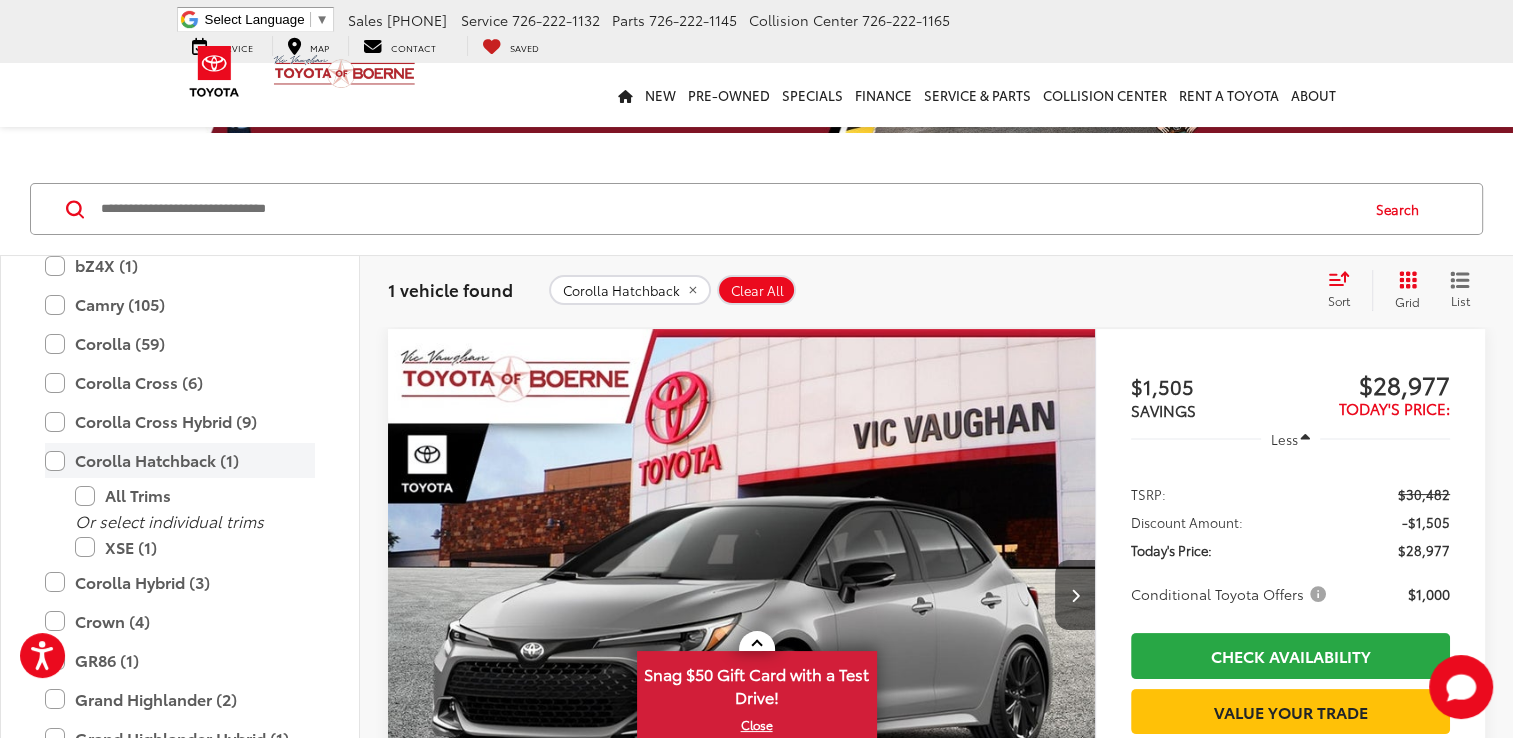 click on "Corolla Hatchback (1)" at bounding box center (180, 460) 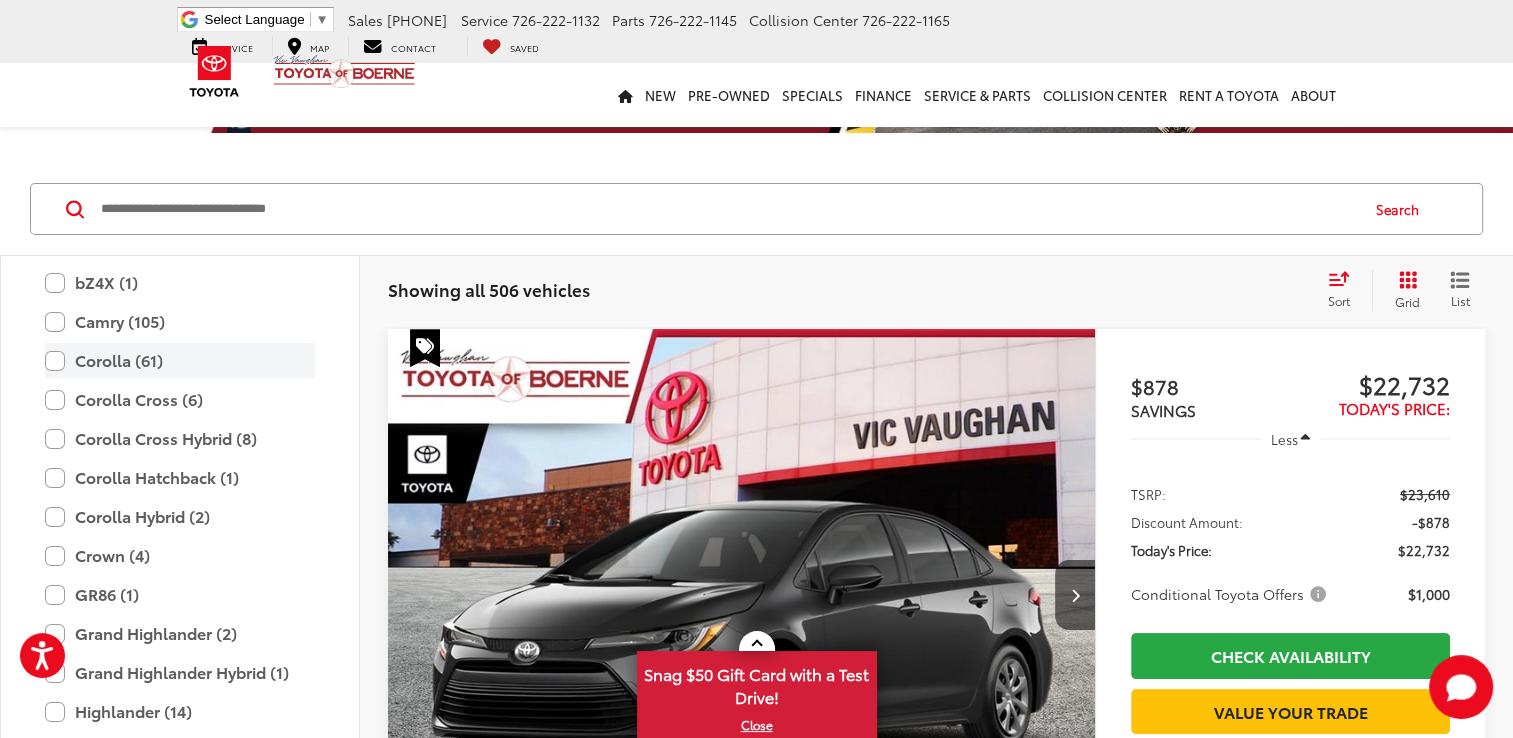 scroll, scrollTop: 278, scrollLeft: 0, axis: vertical 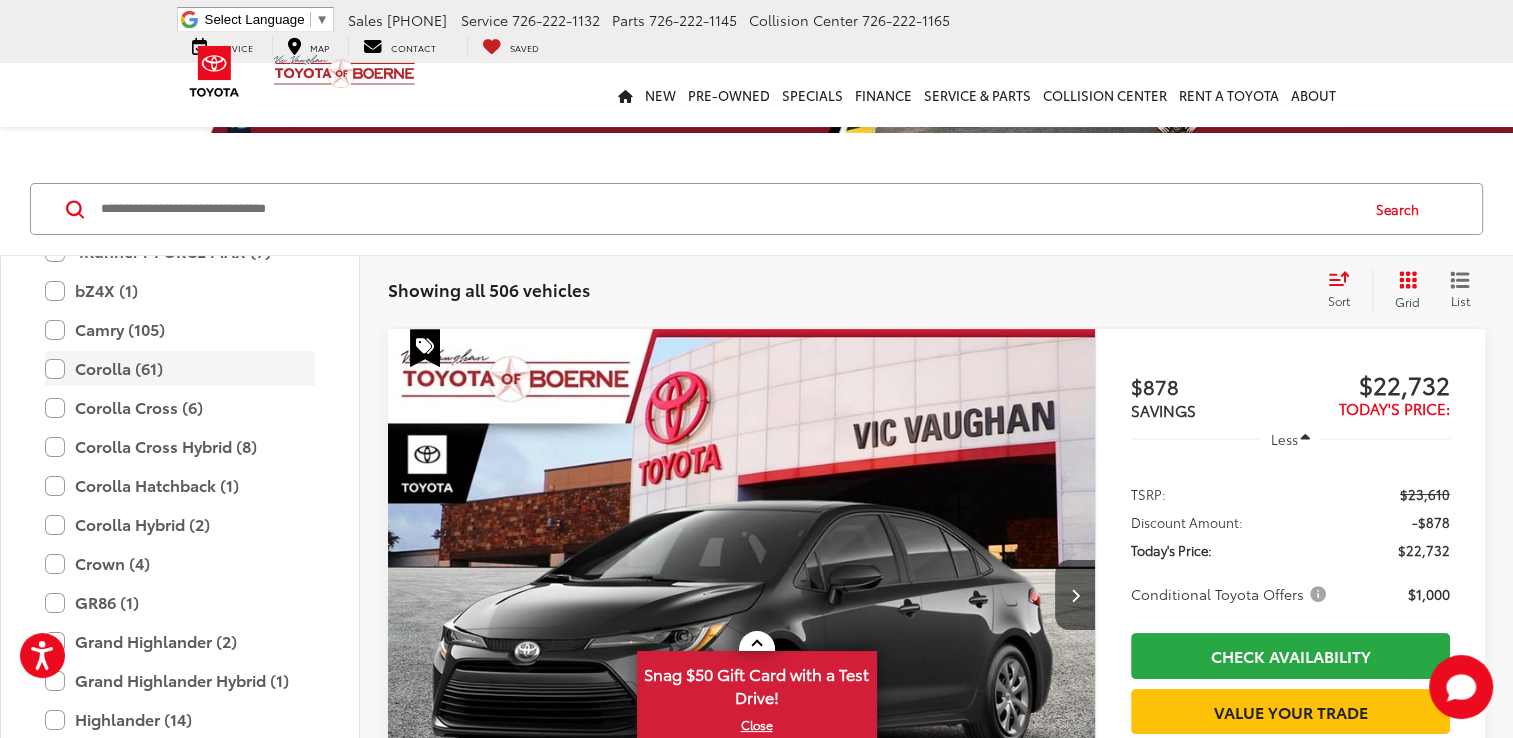 click on "Corolla (61)" at bounding box center (180, 368) 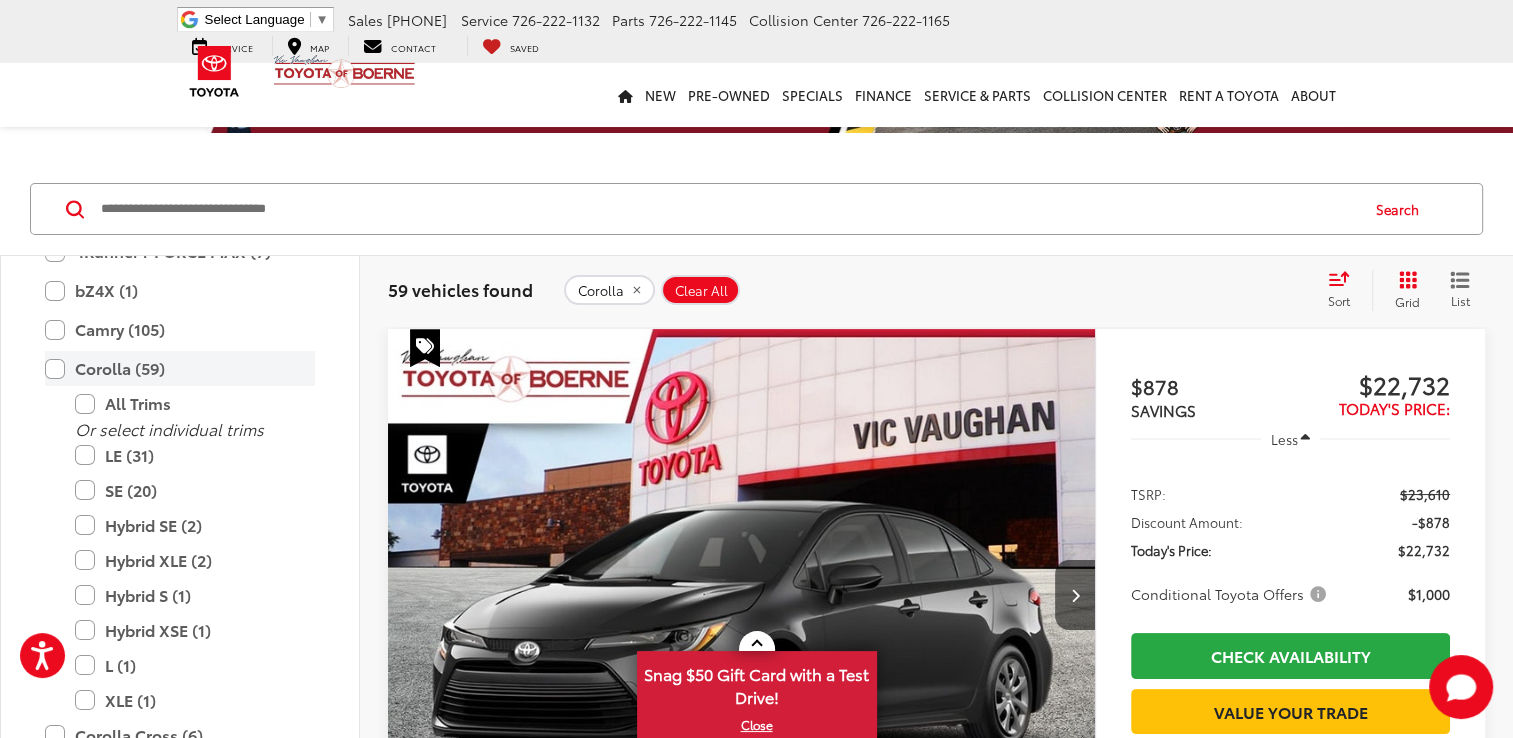 click on "Corolla (59)" at bounding box center [180, 368] 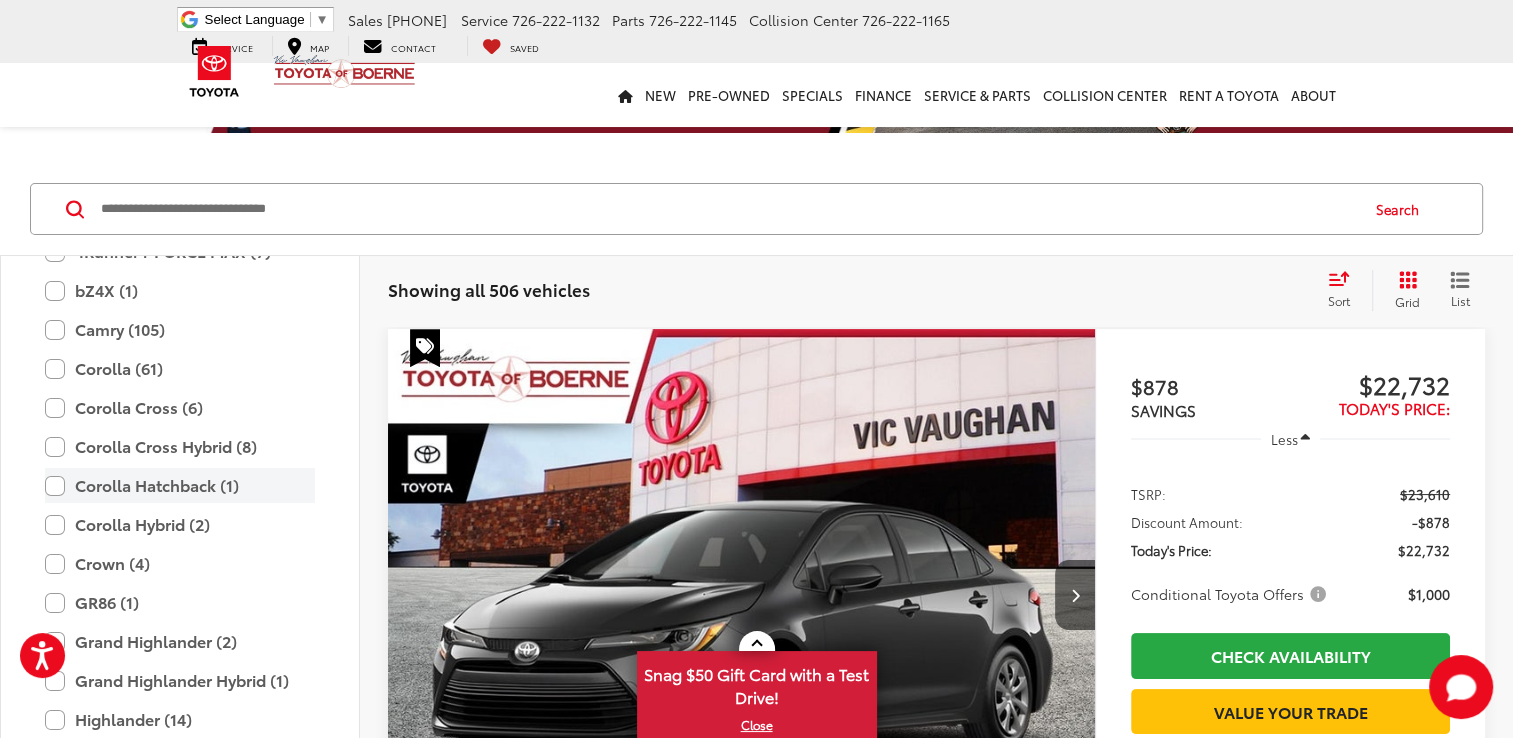 click on "Corolla Hatchback (1)" at bounding box center [180, 485] 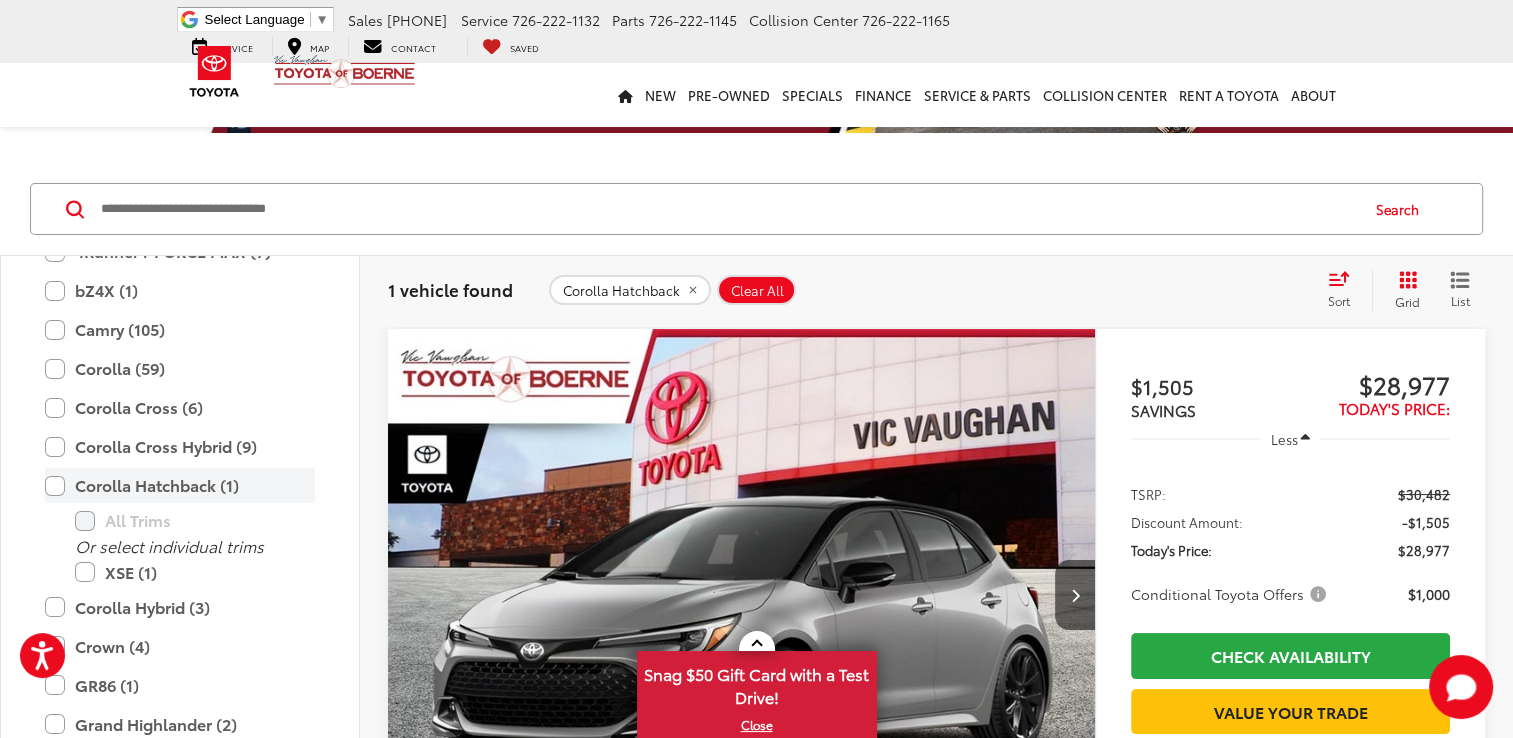 click on "Corolla Hatchback (1)" at bounding box center [180, 485] 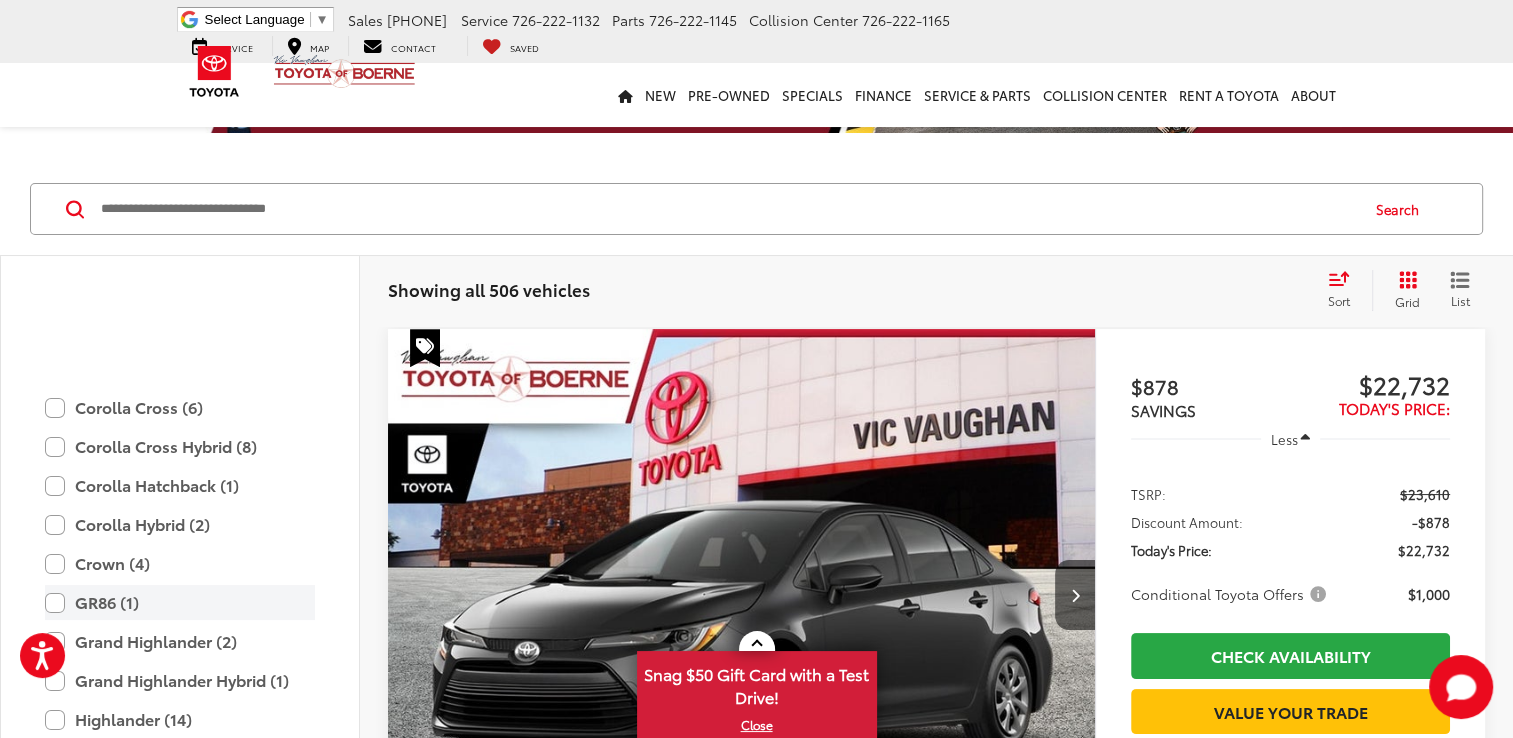 scroll, scrollTop: 418, scrollLeft: 0, axis: vertical 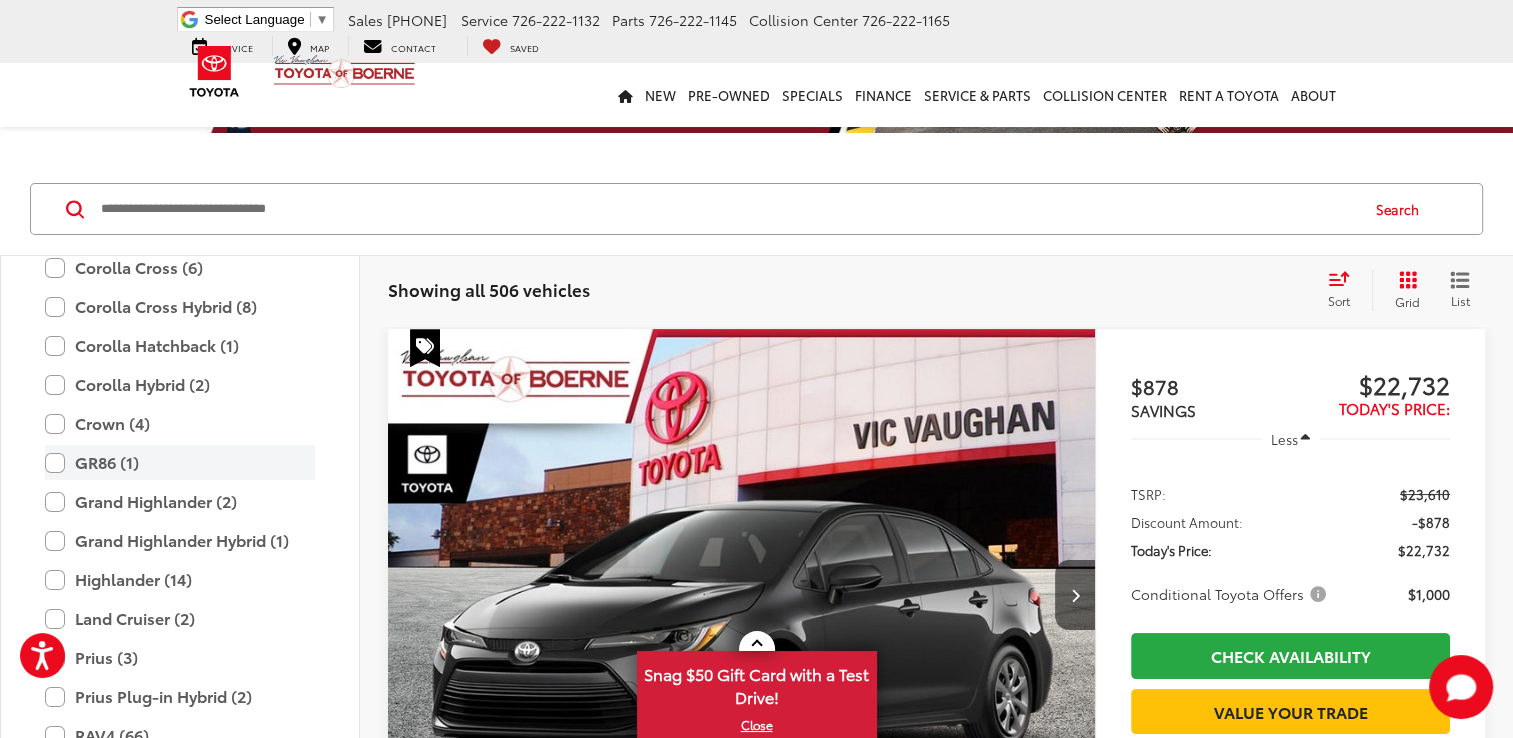 click on "GR86 (1)" at bounding box center [180, 462] 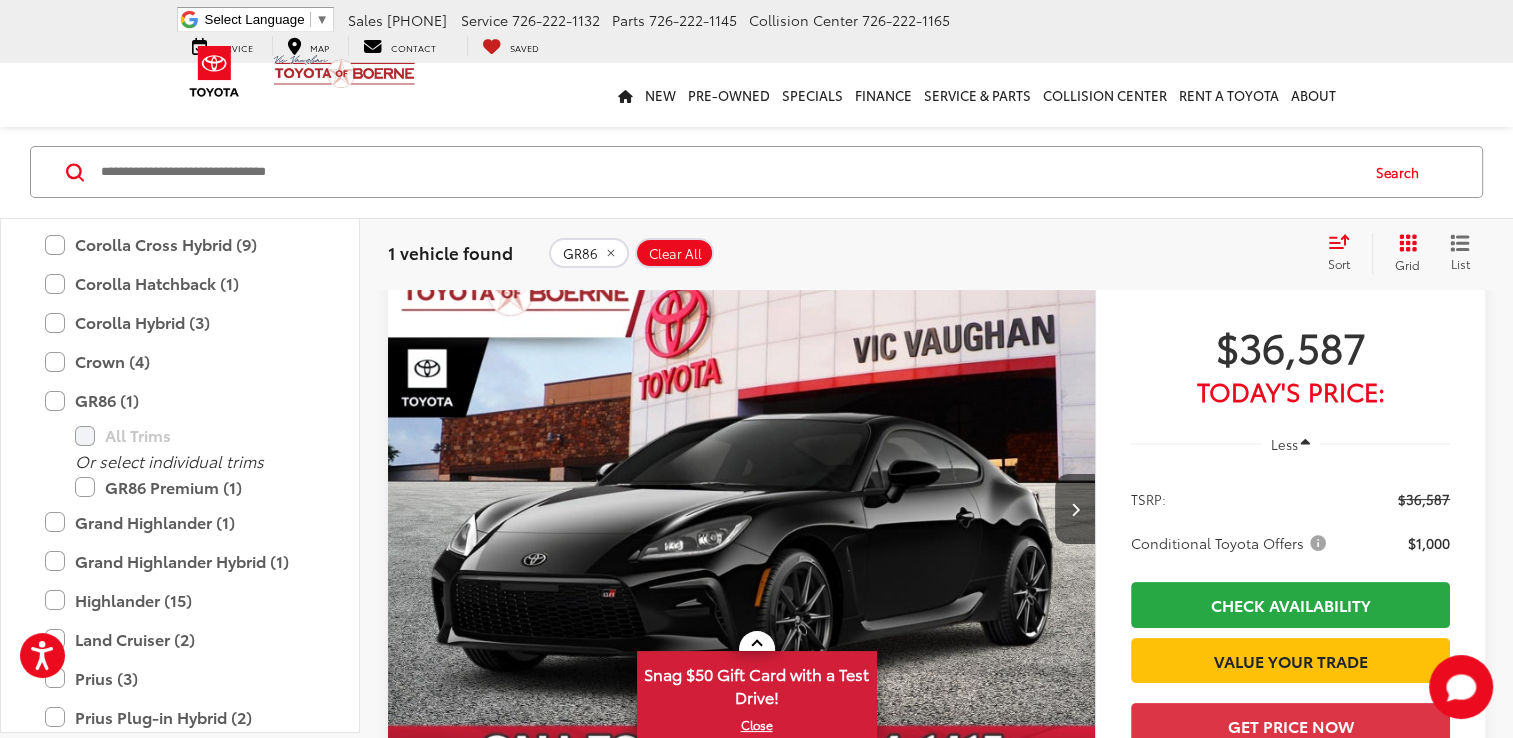 scroll, scrollTop: 342, scrollLeft: 0, axis: vertical 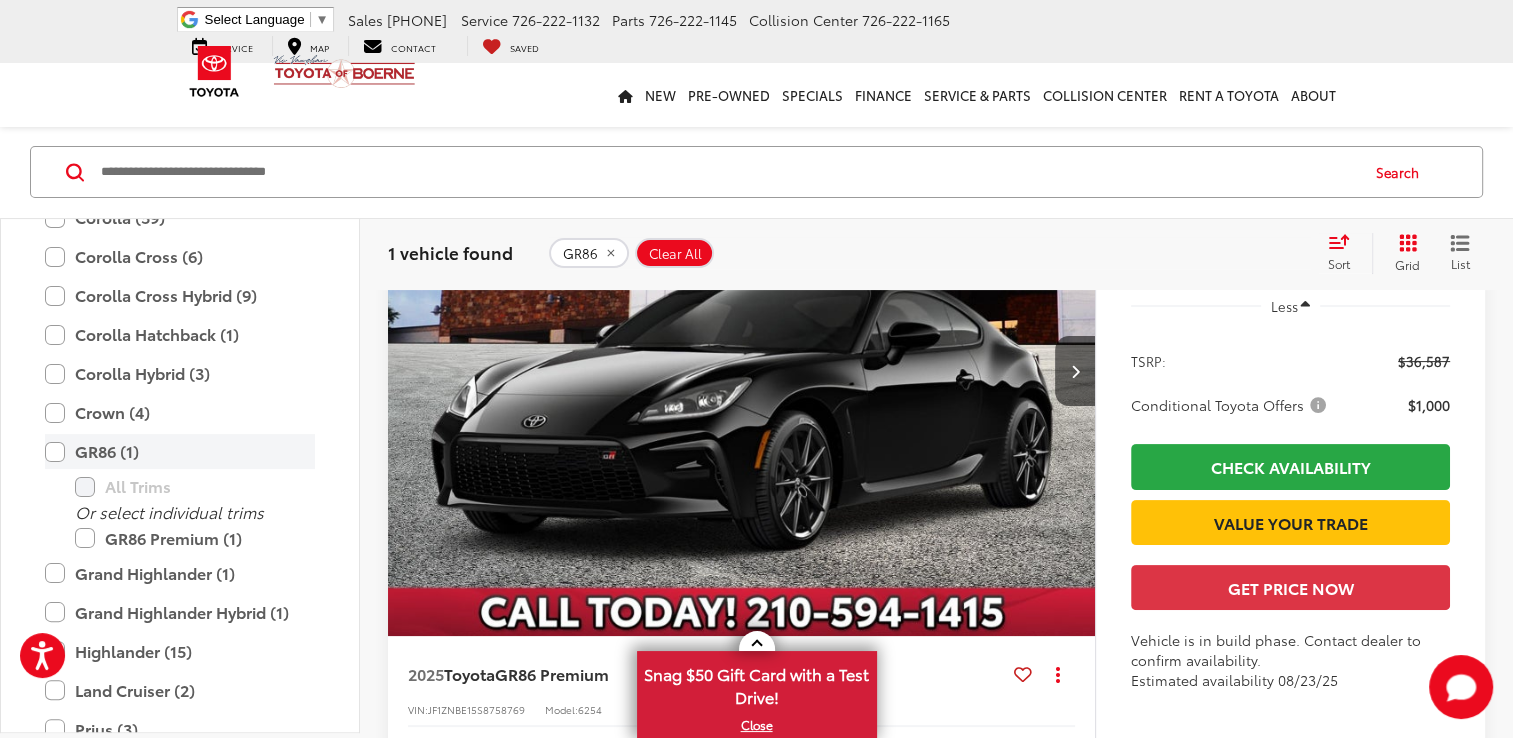 click on "GR86 (1)" at bounding box center [180, 451] 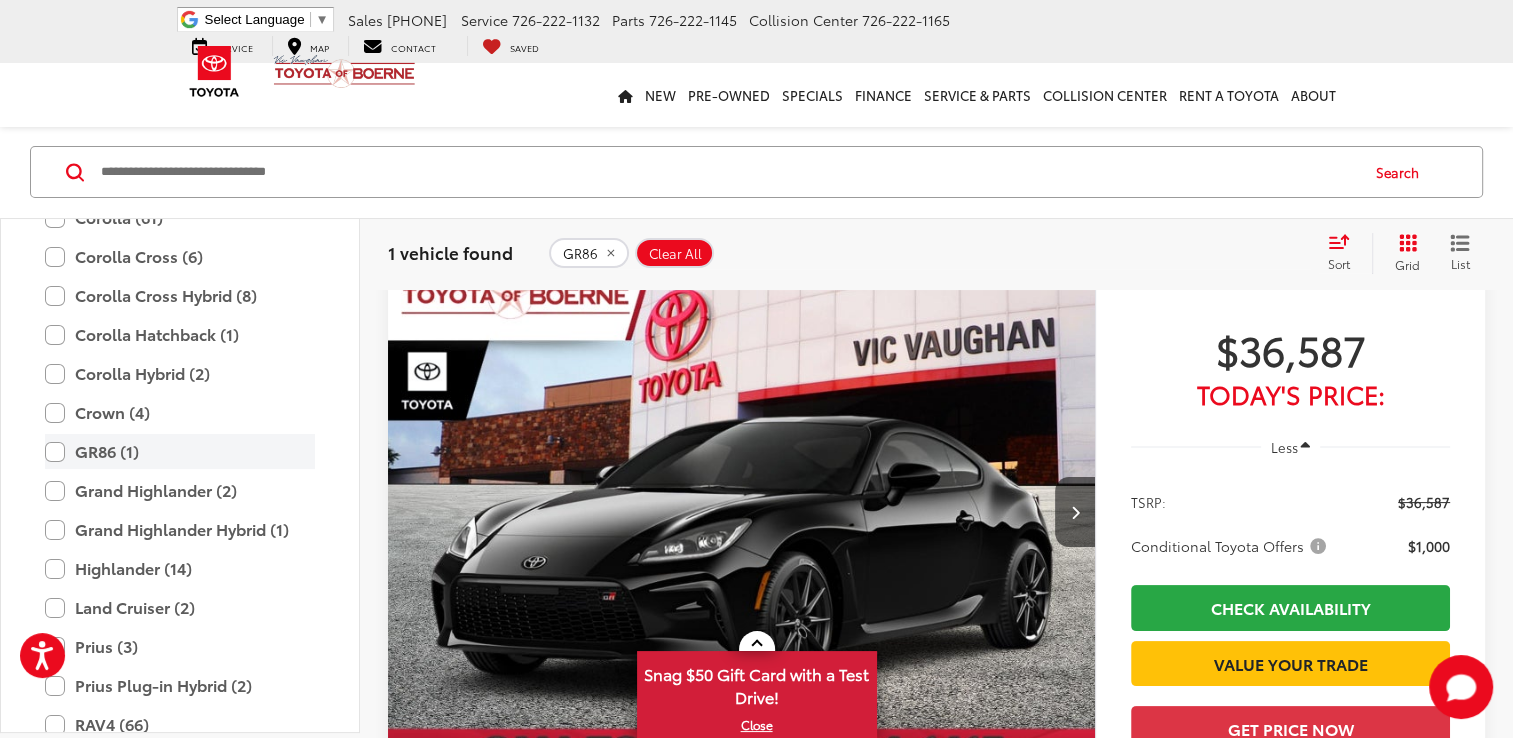 scroll, scrollTop: 155, scrollLeft: 0, axis: vertical 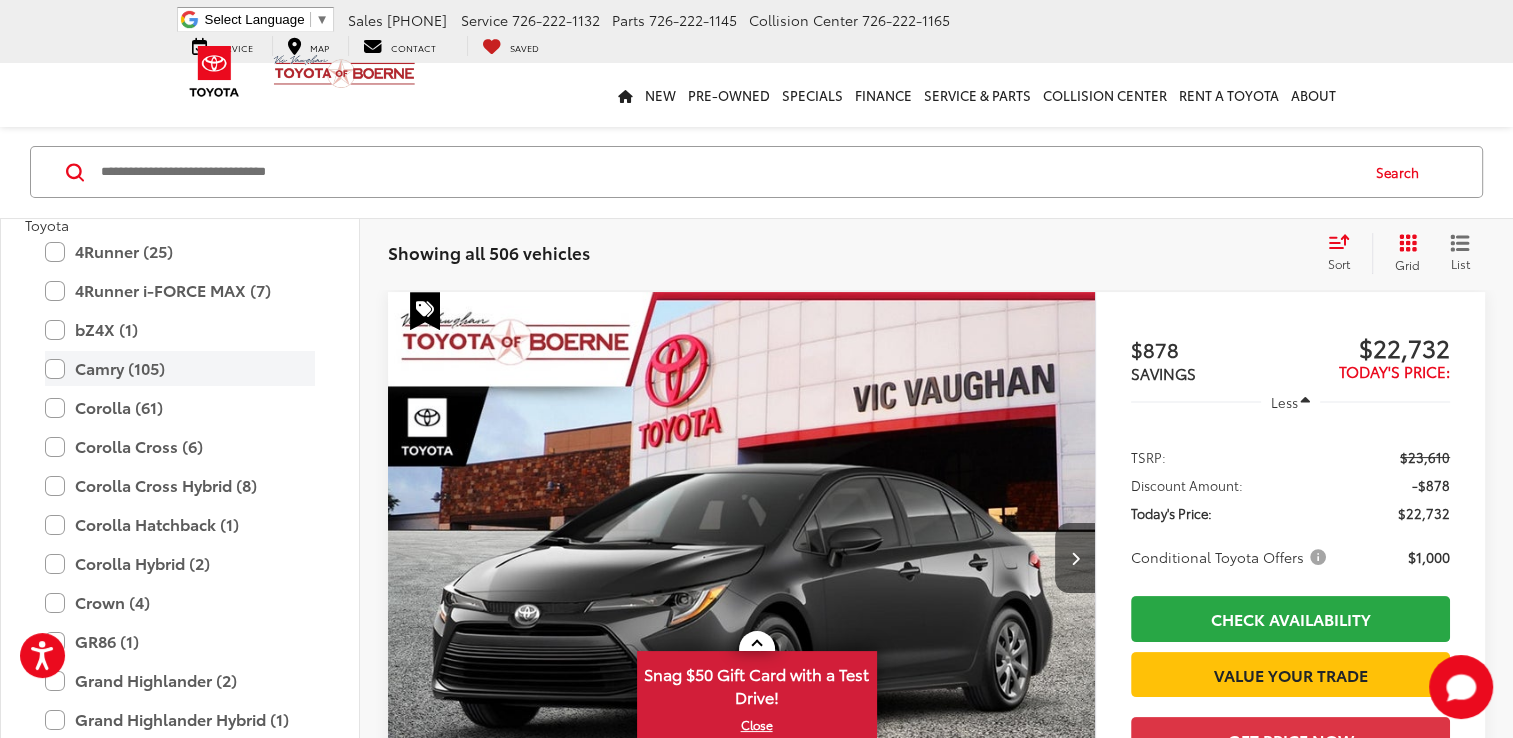 click on "Camry (105)" at bounding box center [180, 368] 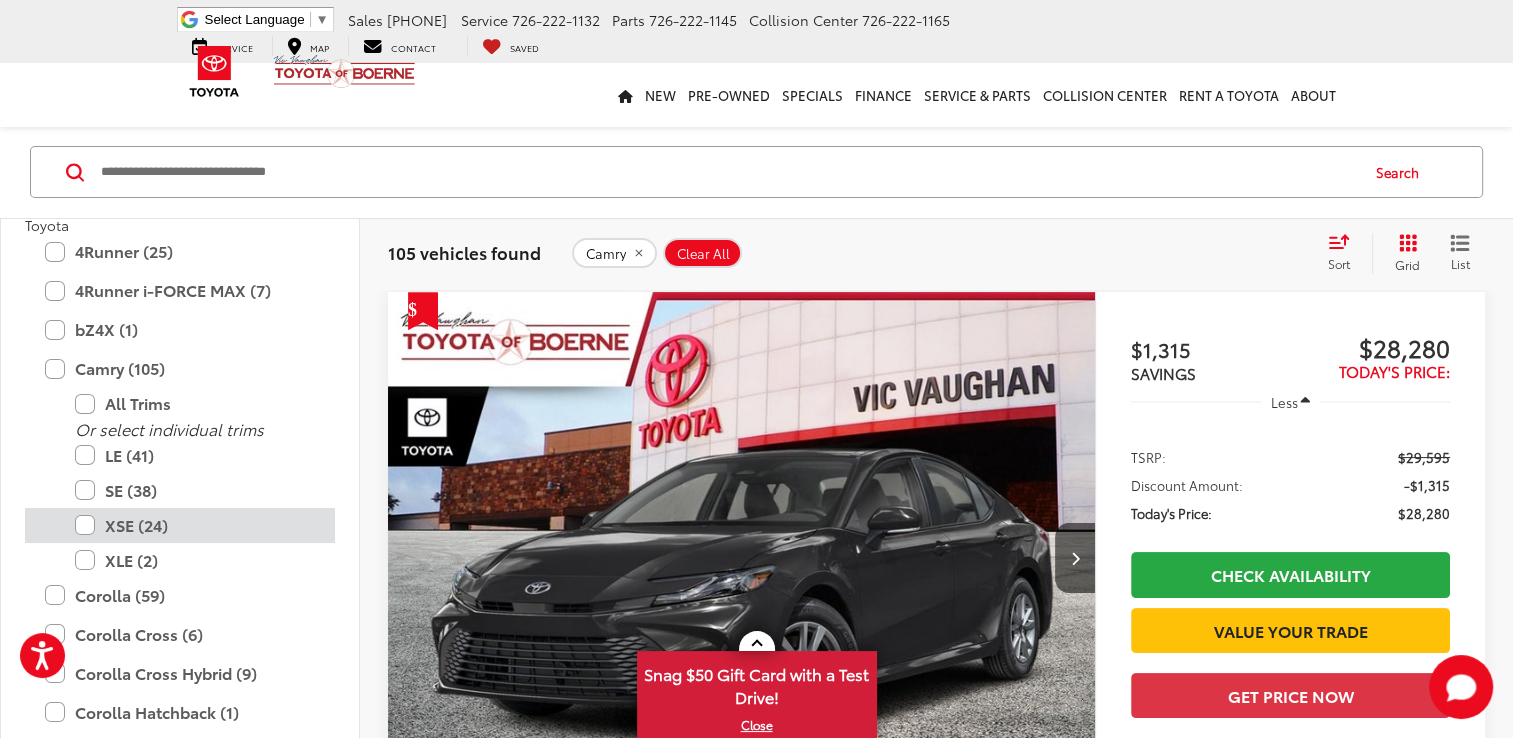 click on "XSE (24)" at bounding box center [195, 525] 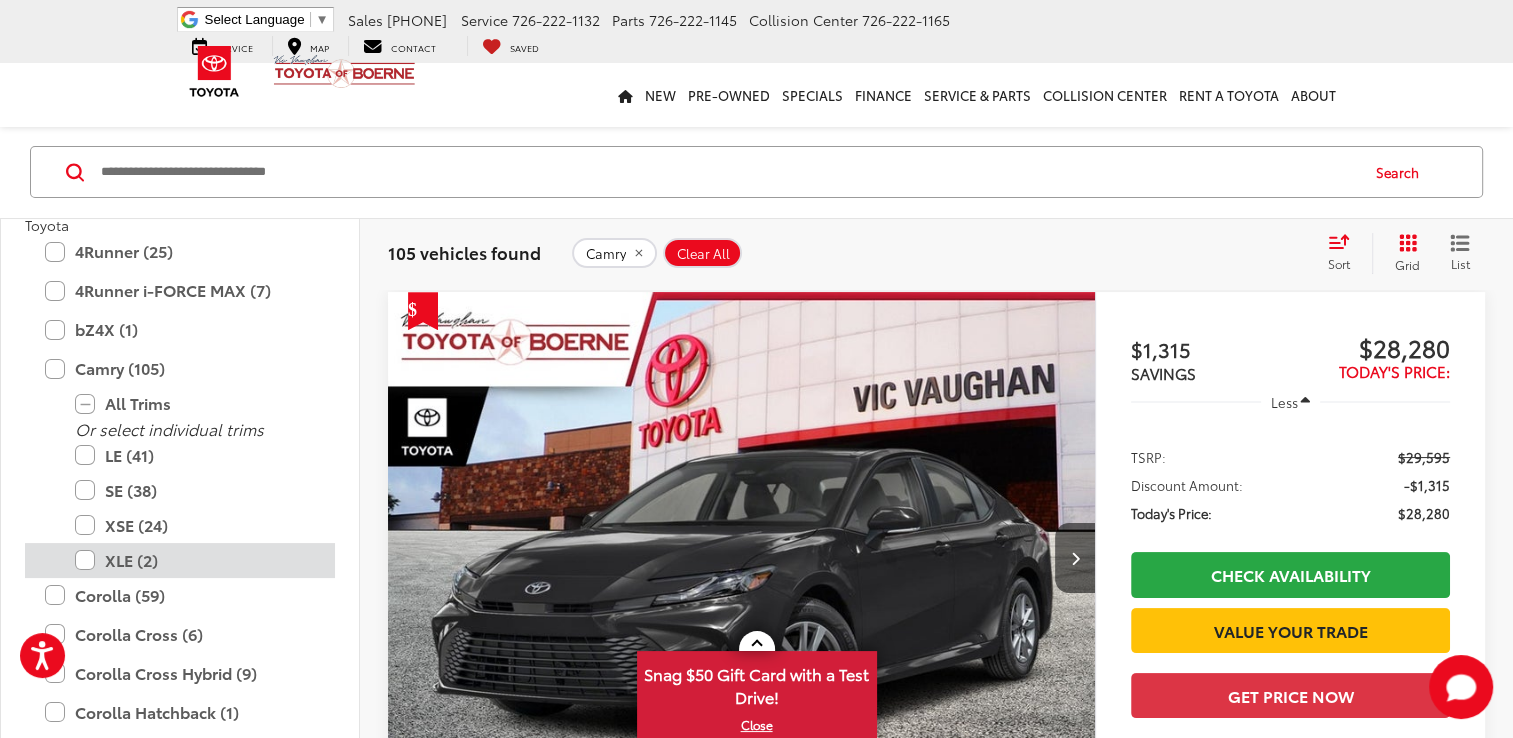 click on "XLE (2)" at bounding box center [195, 560] 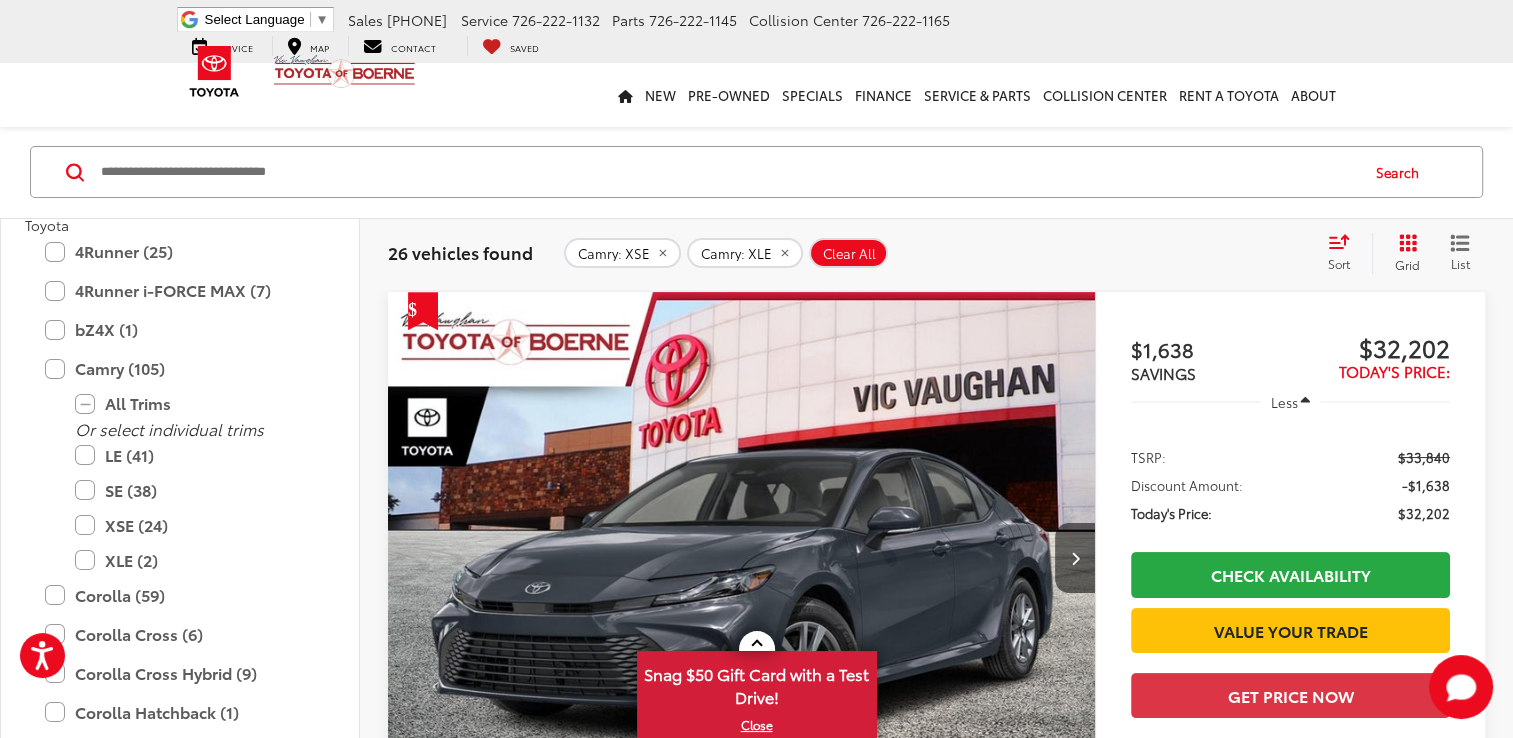 click on "Sort" at bounding box center (1339, 263) 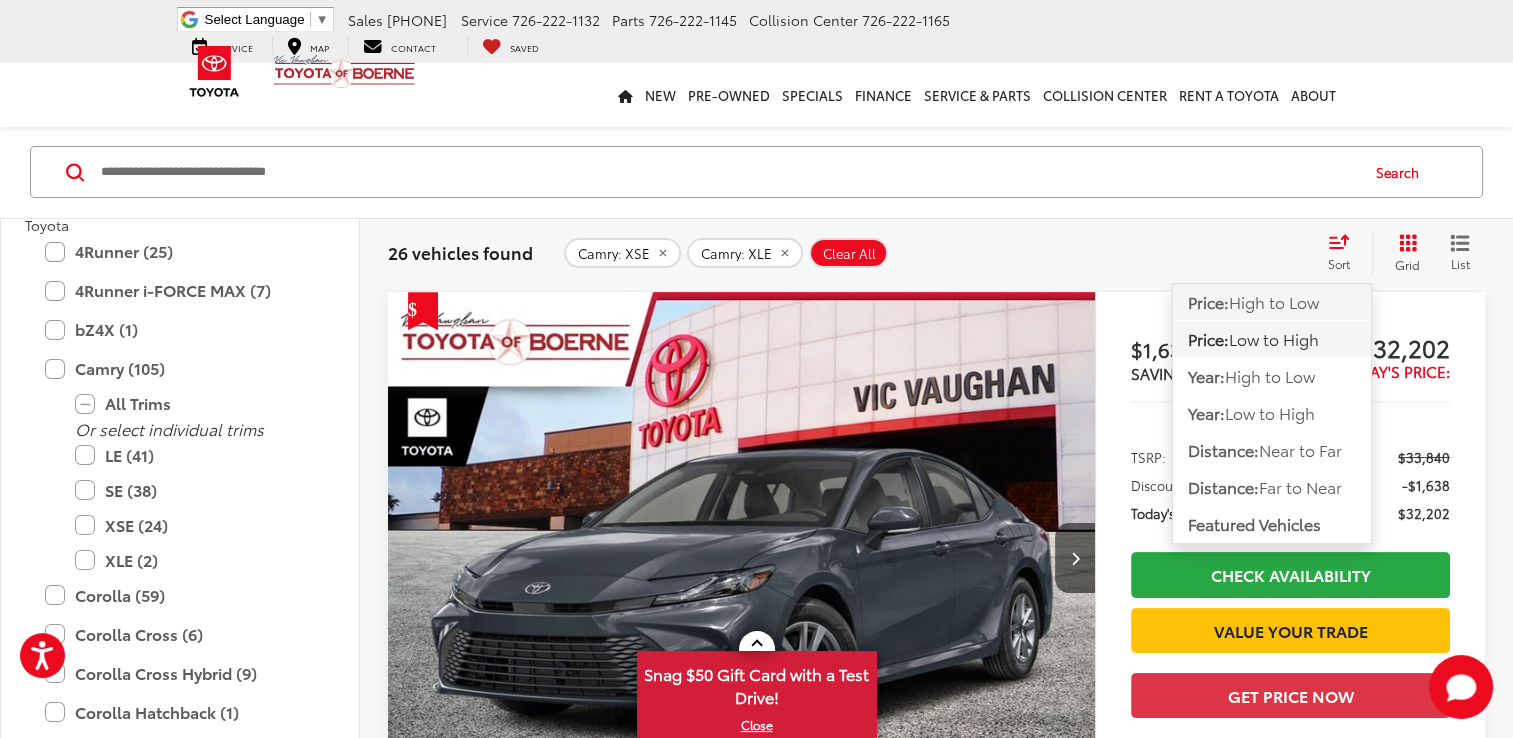 click on "Price:  High to Low" 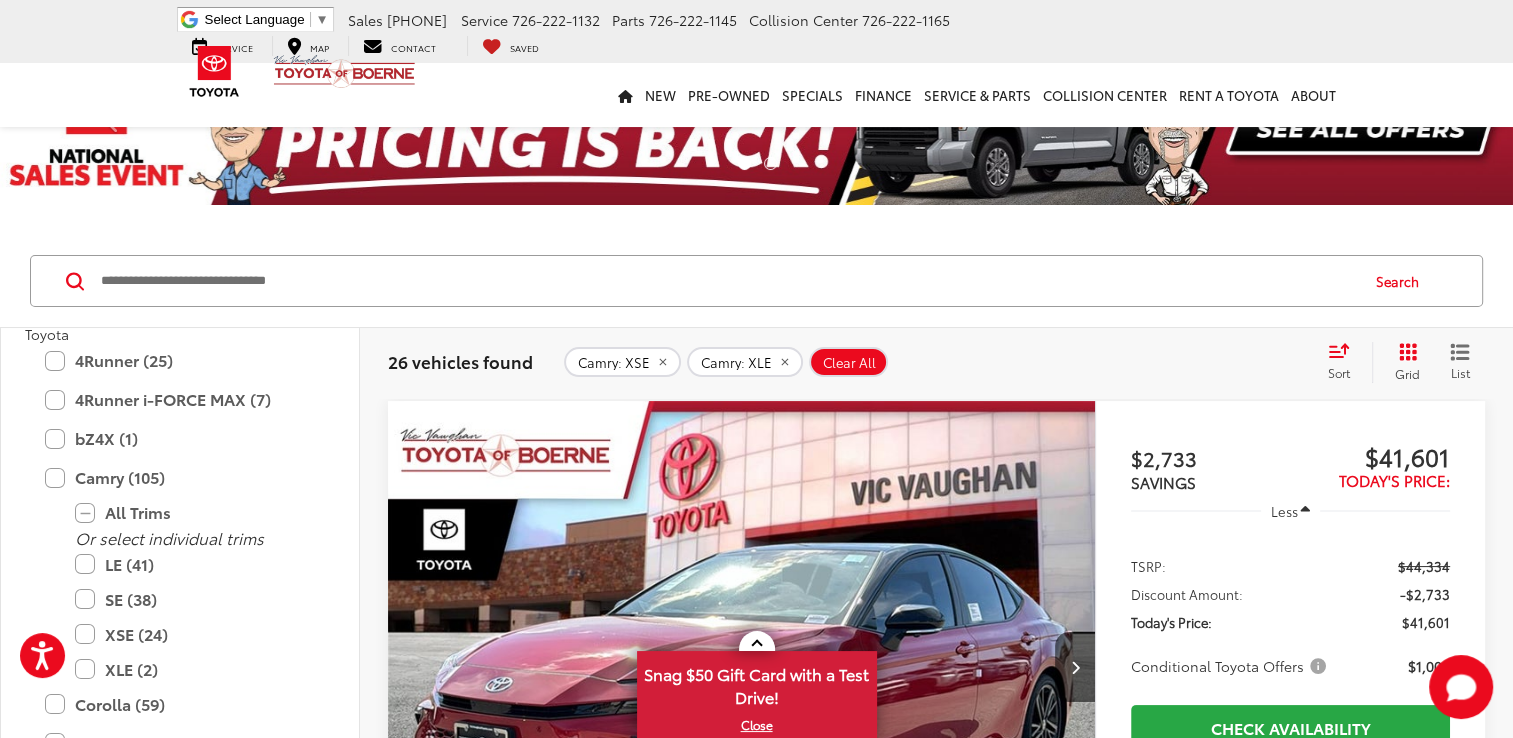 scroll, scrollTop: 324, scrollLeft: 0, axis: vertical 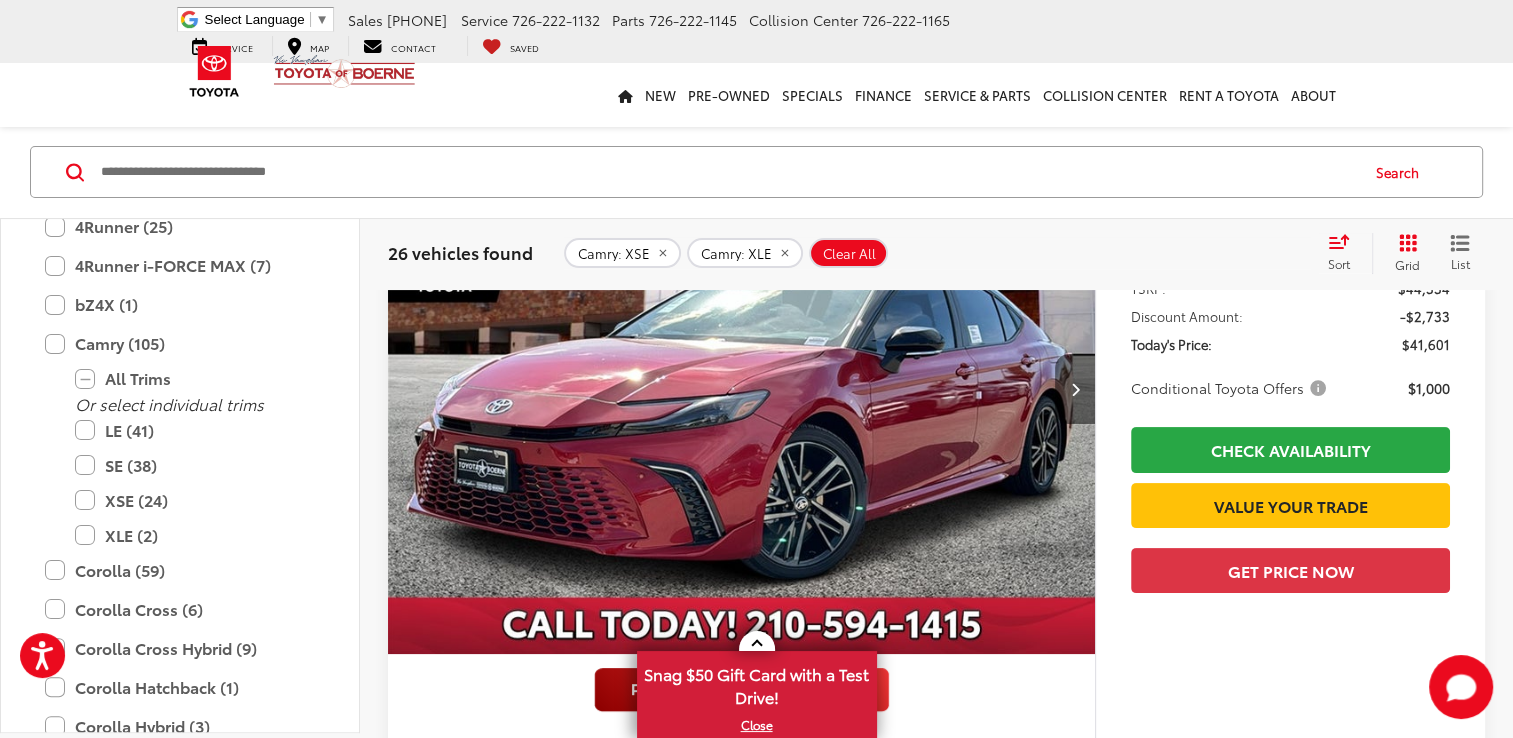 click at bounding box center [1074, 389] 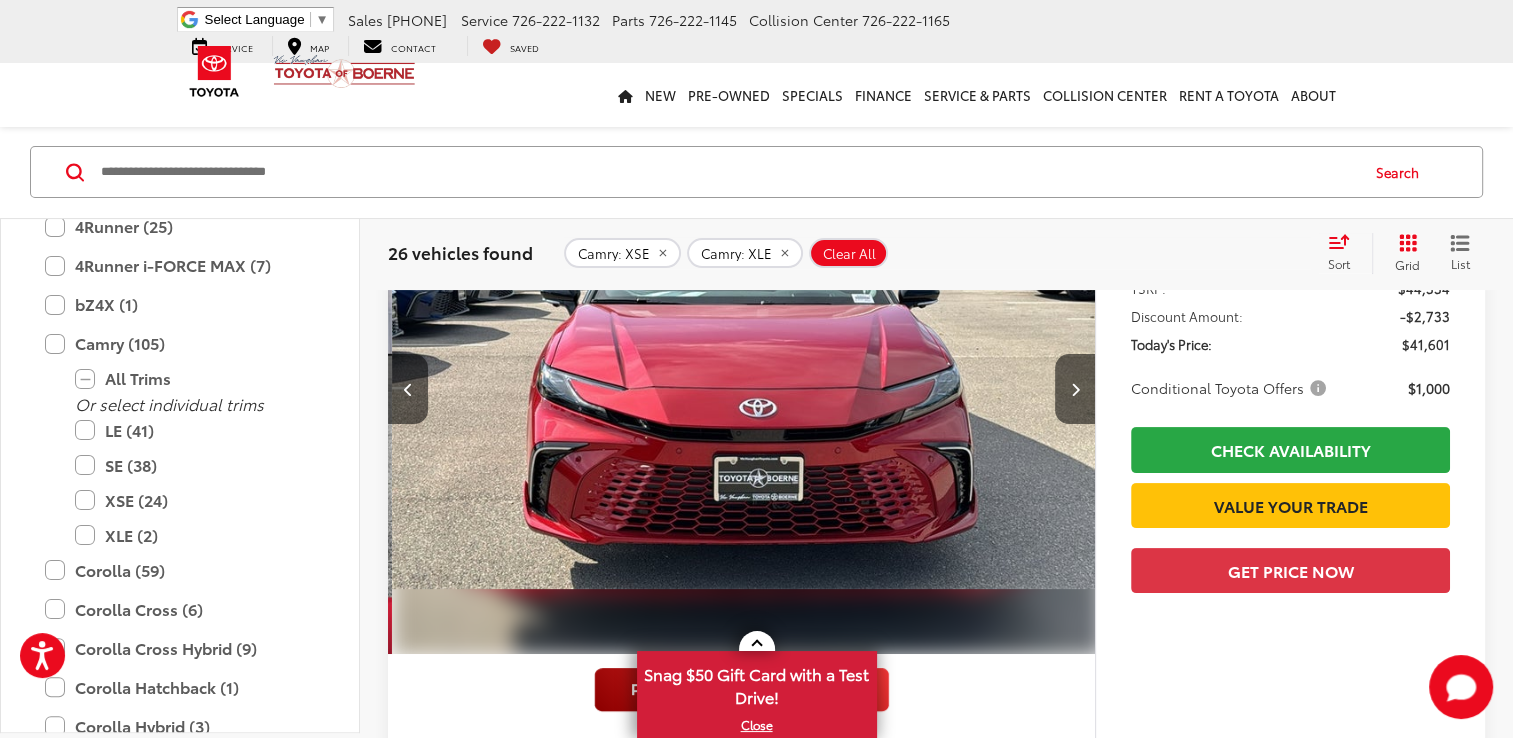 scroll, scrollTop: 0, scrollLeft: 710, axis: horizontal 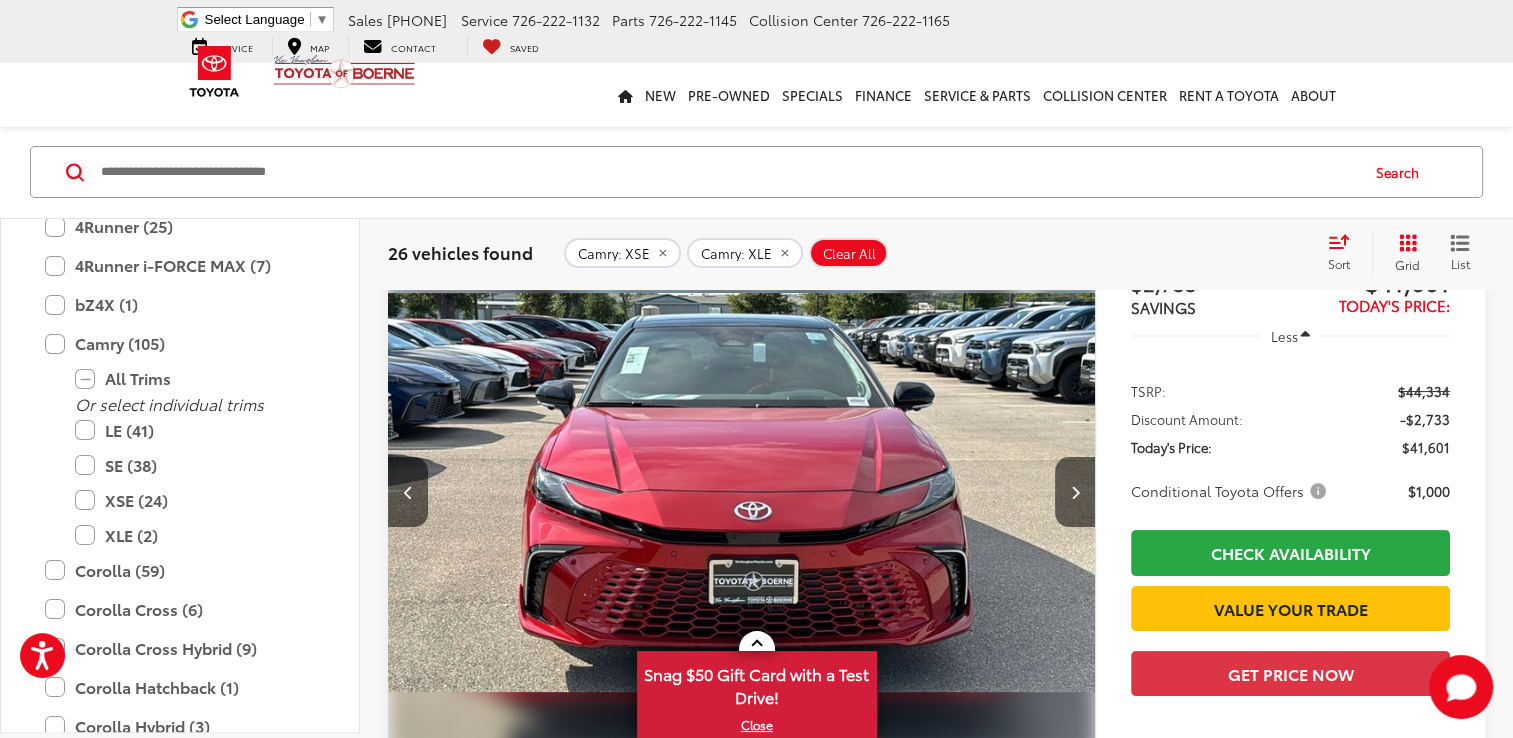 click at bounding box center (742, 492) 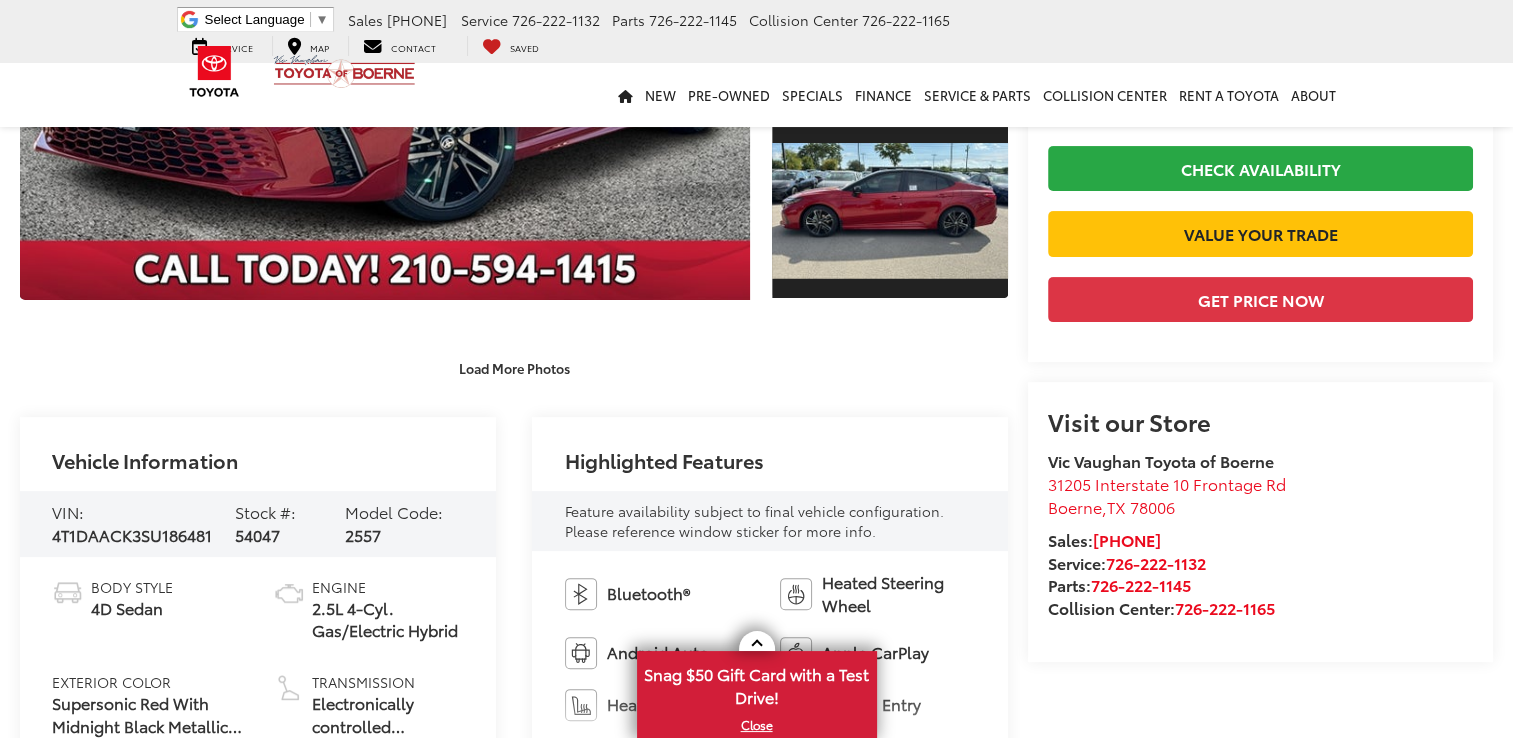scroll, scrollTop: 110, scrollLeft: 0, axis: vertical 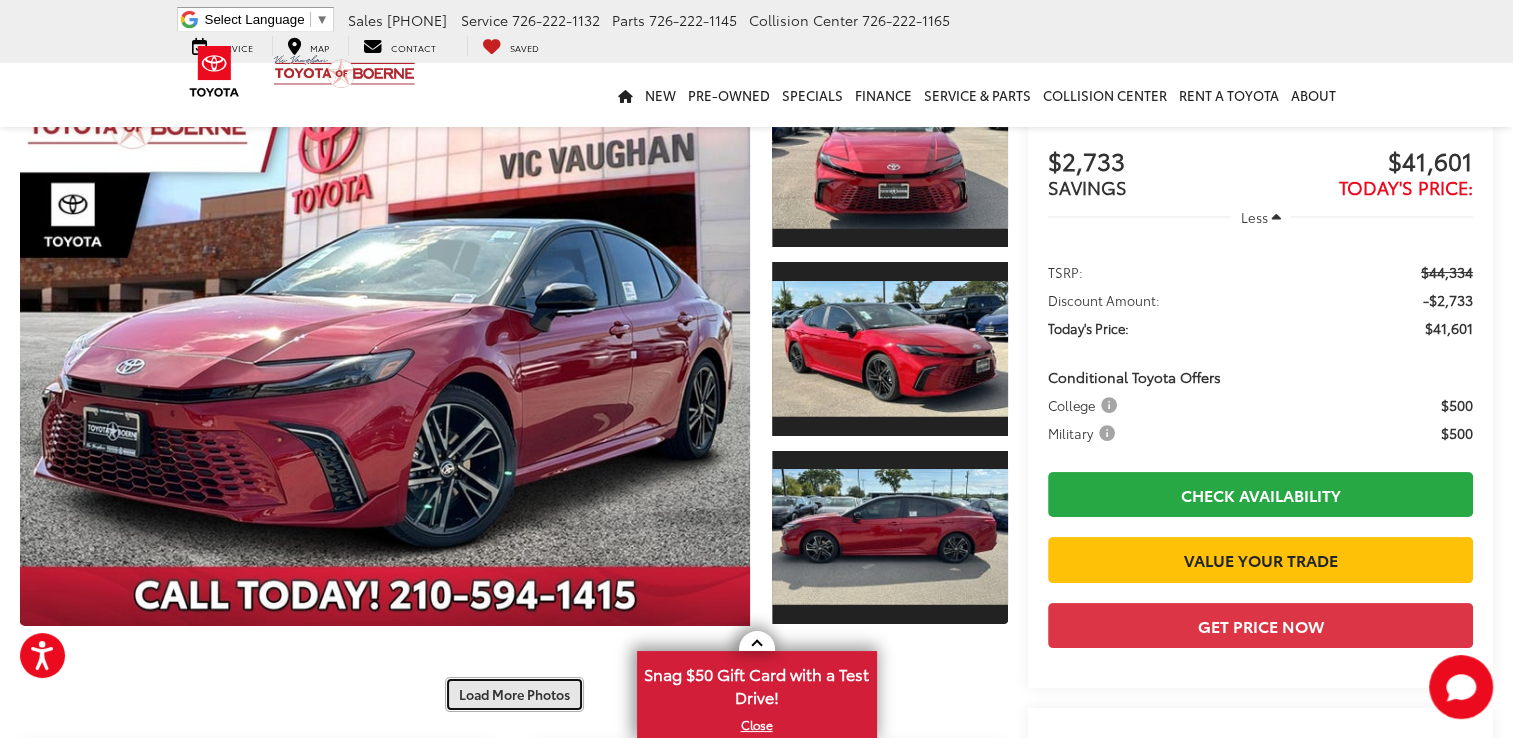 click on "Load More Photos" at bounding box center [514, 694] 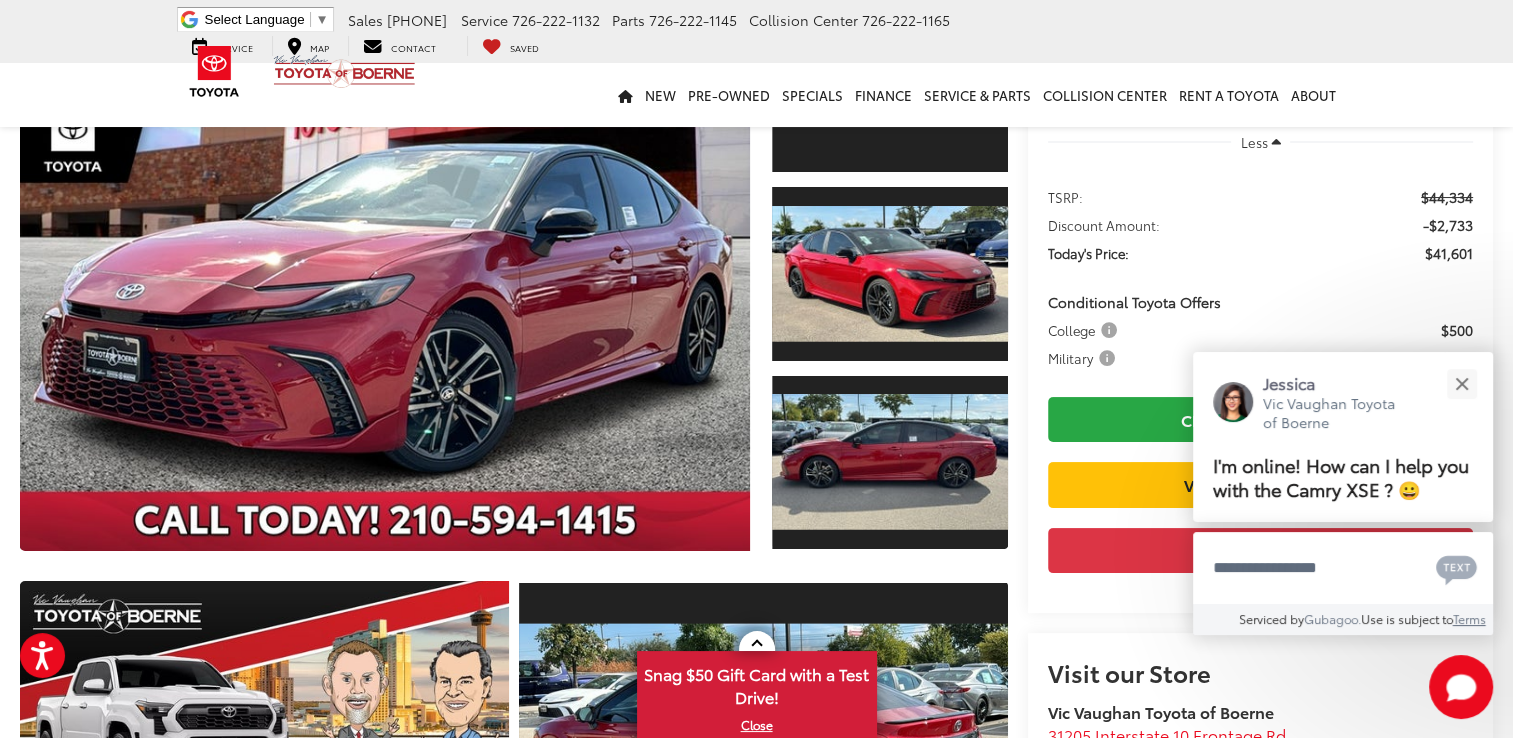 scroll, scrollTop: 0, scrollLeft: 0, axis: both 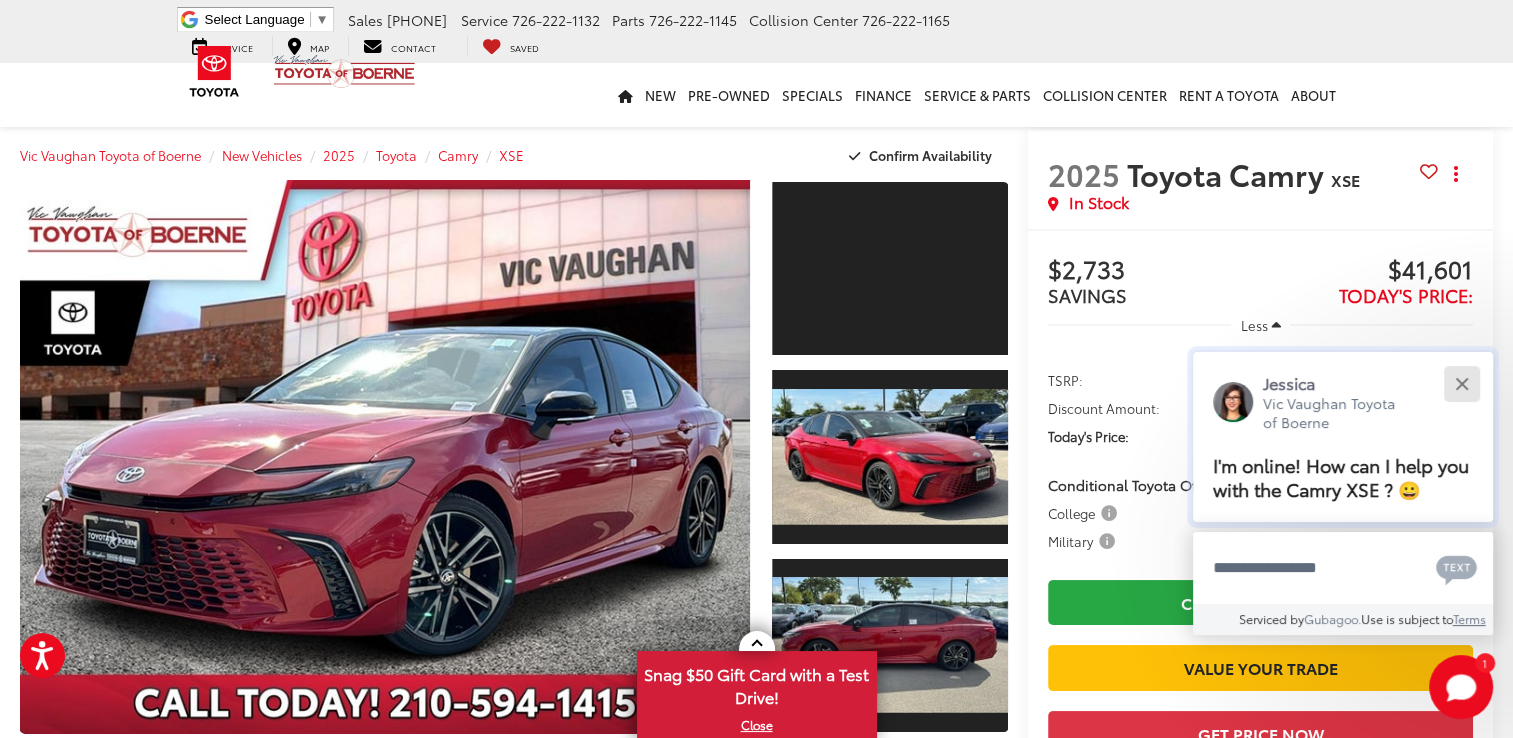 click at bounding box center [1461, 383] 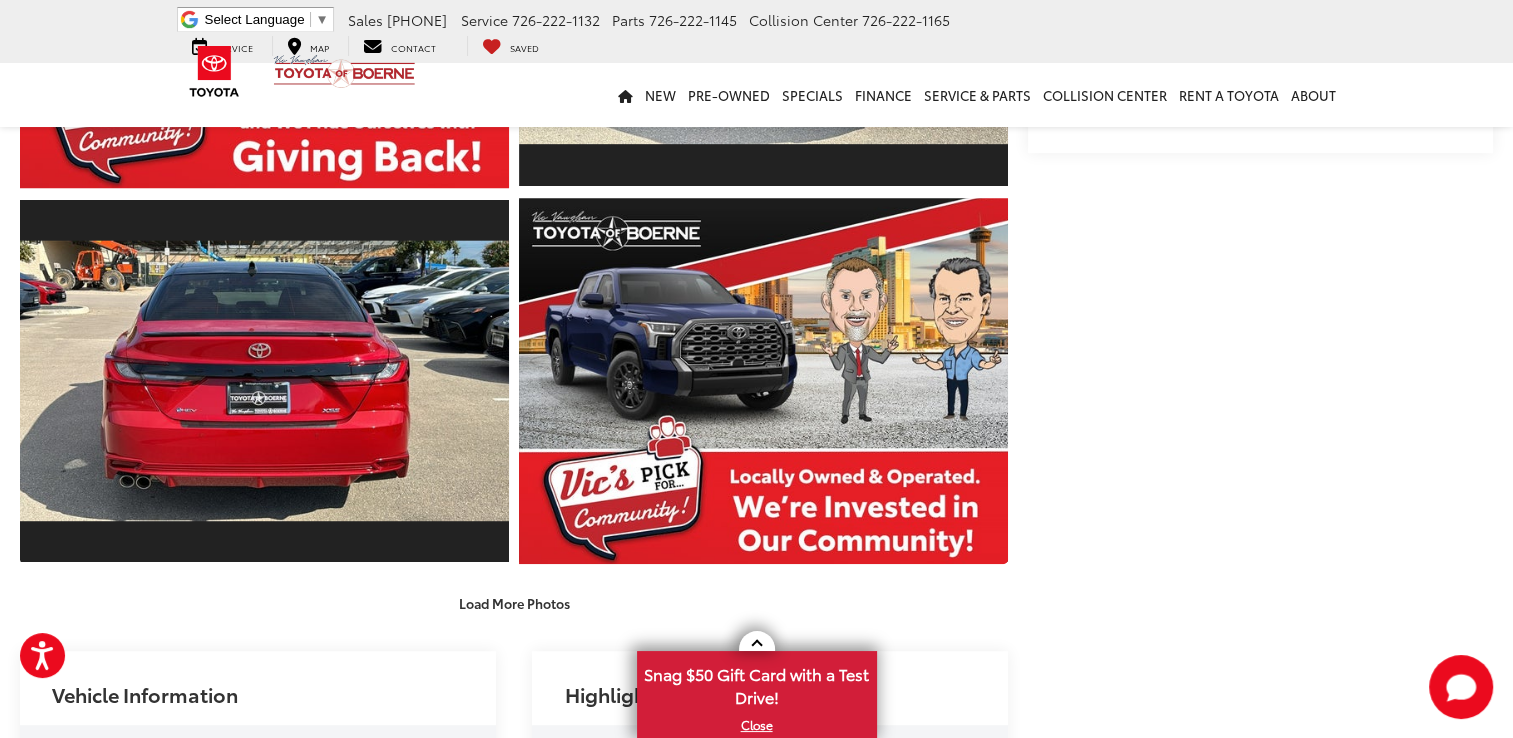 scroll, scrollTop: 1199, scrollLeft: 0, axis: vertical 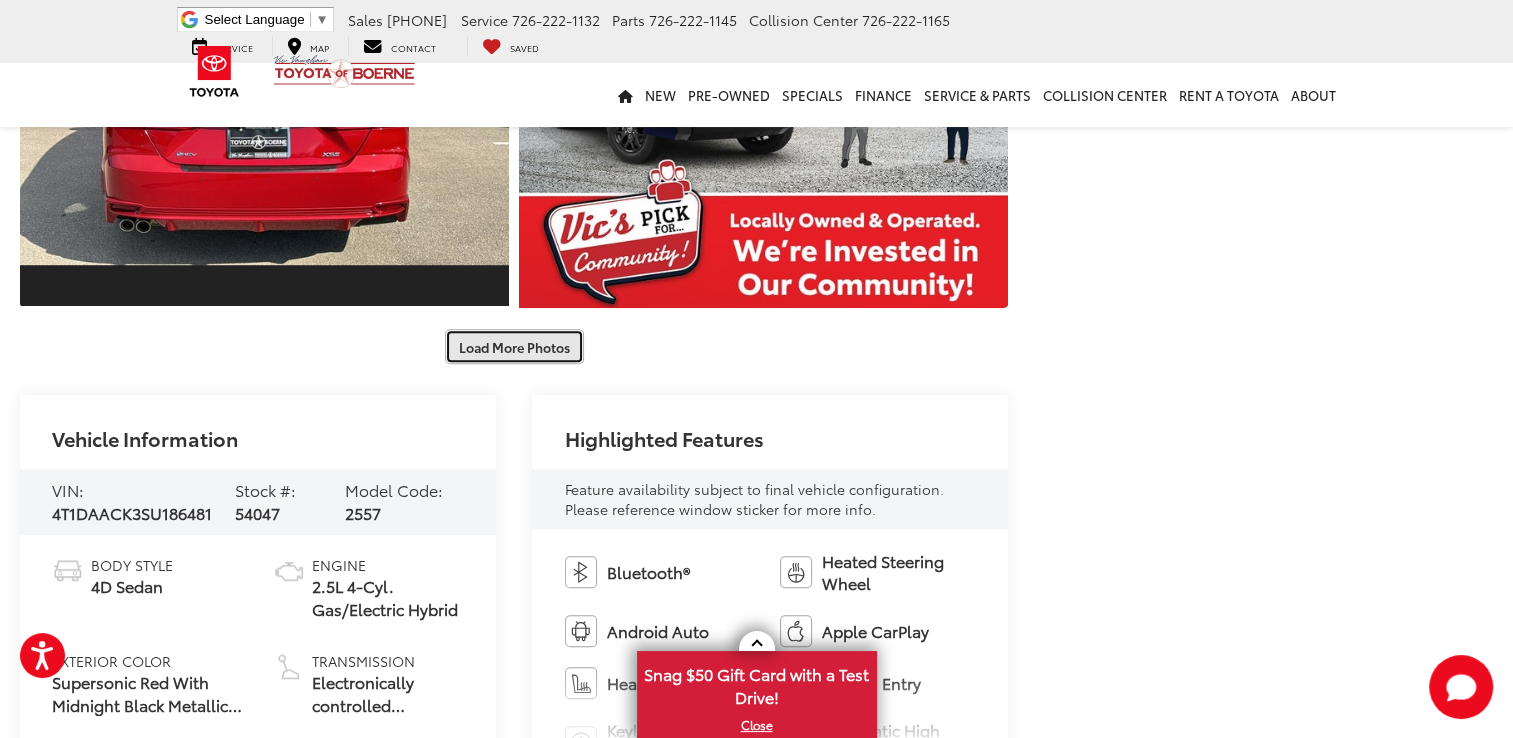 click on "Load More Photos" at bounding box center (514, 346) 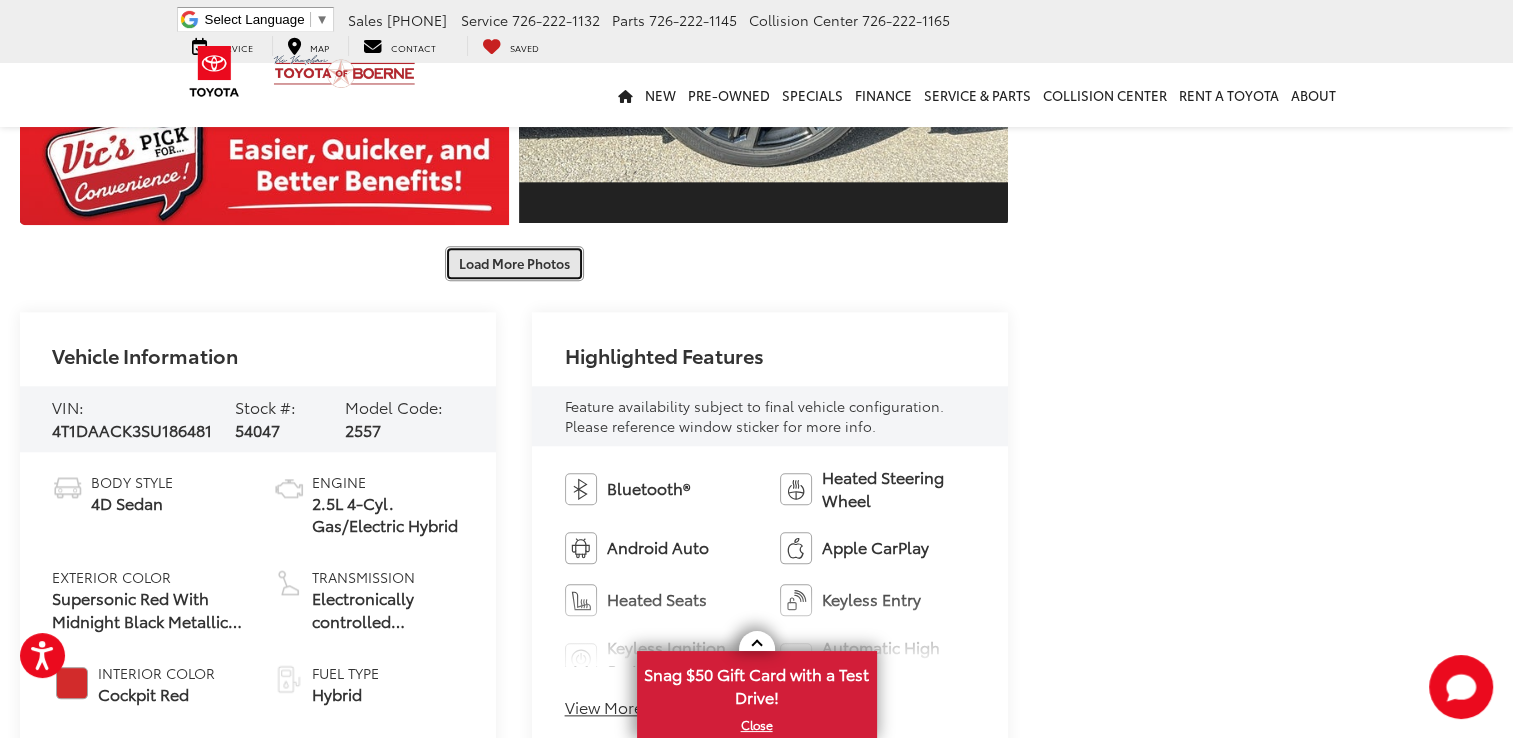 scroll, scrollTop: 2032, scrollLeft: 0, axis: vertical 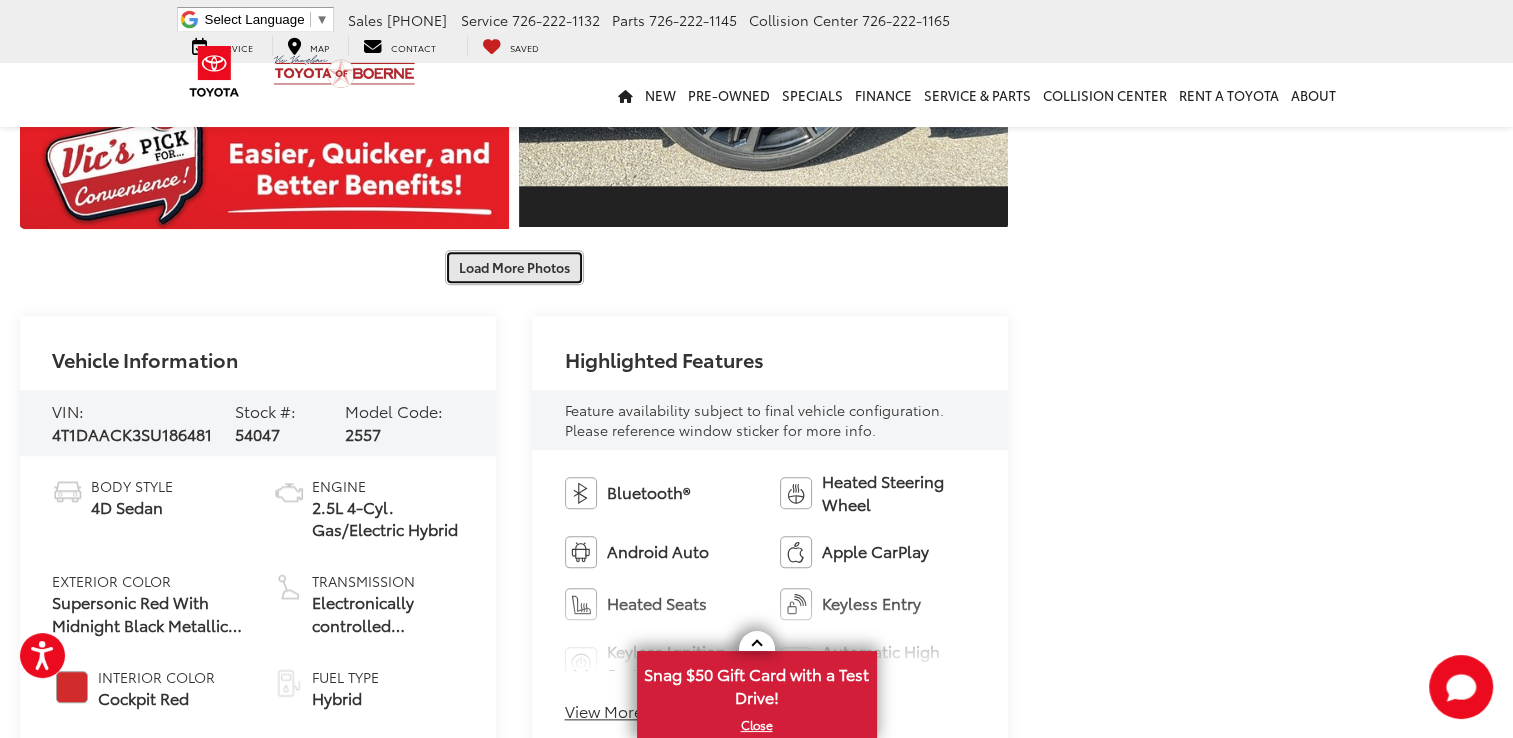 click on "Load More Photos" at bounding box center [514, 267] 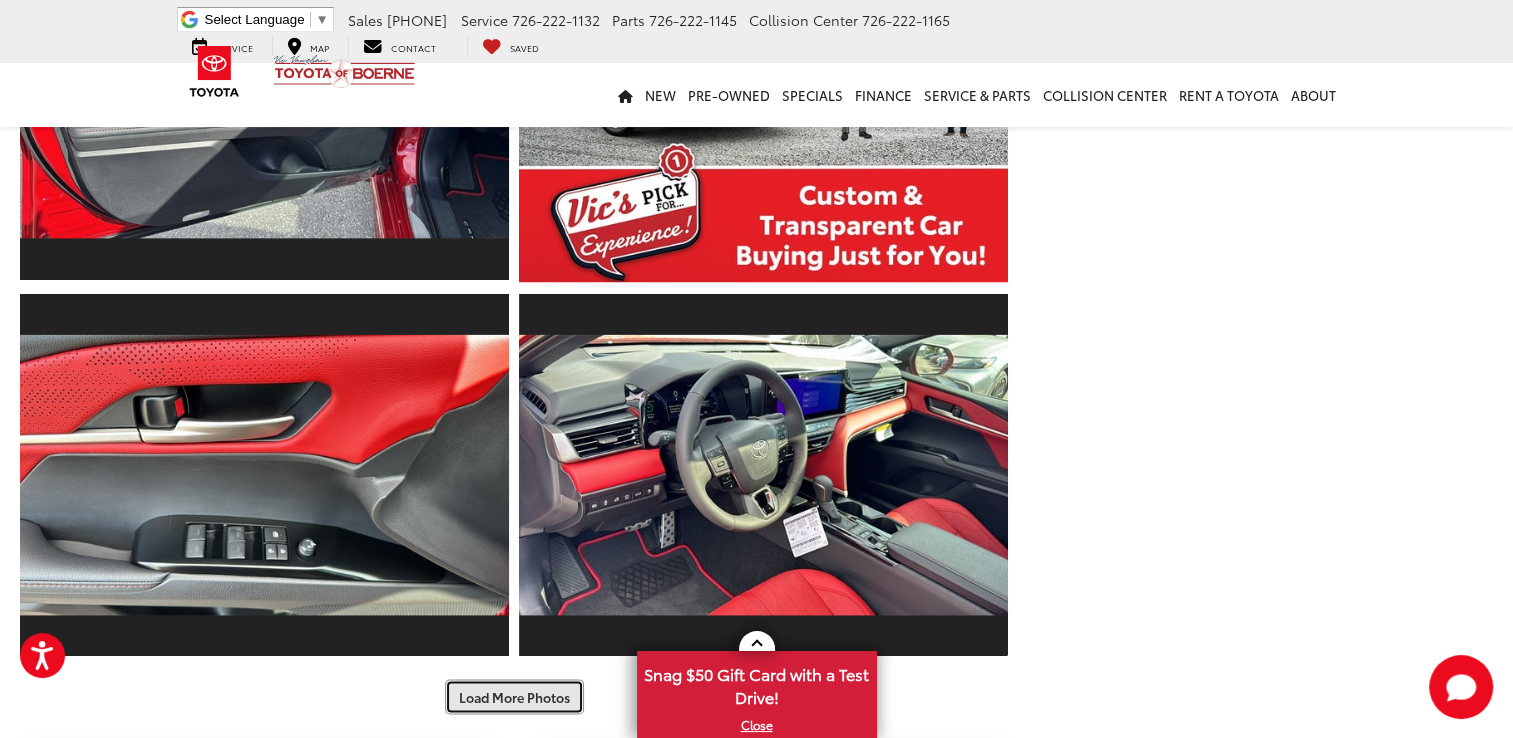 scroll, scrollTop: 2556, scrollLeft: 0, axis: vertical 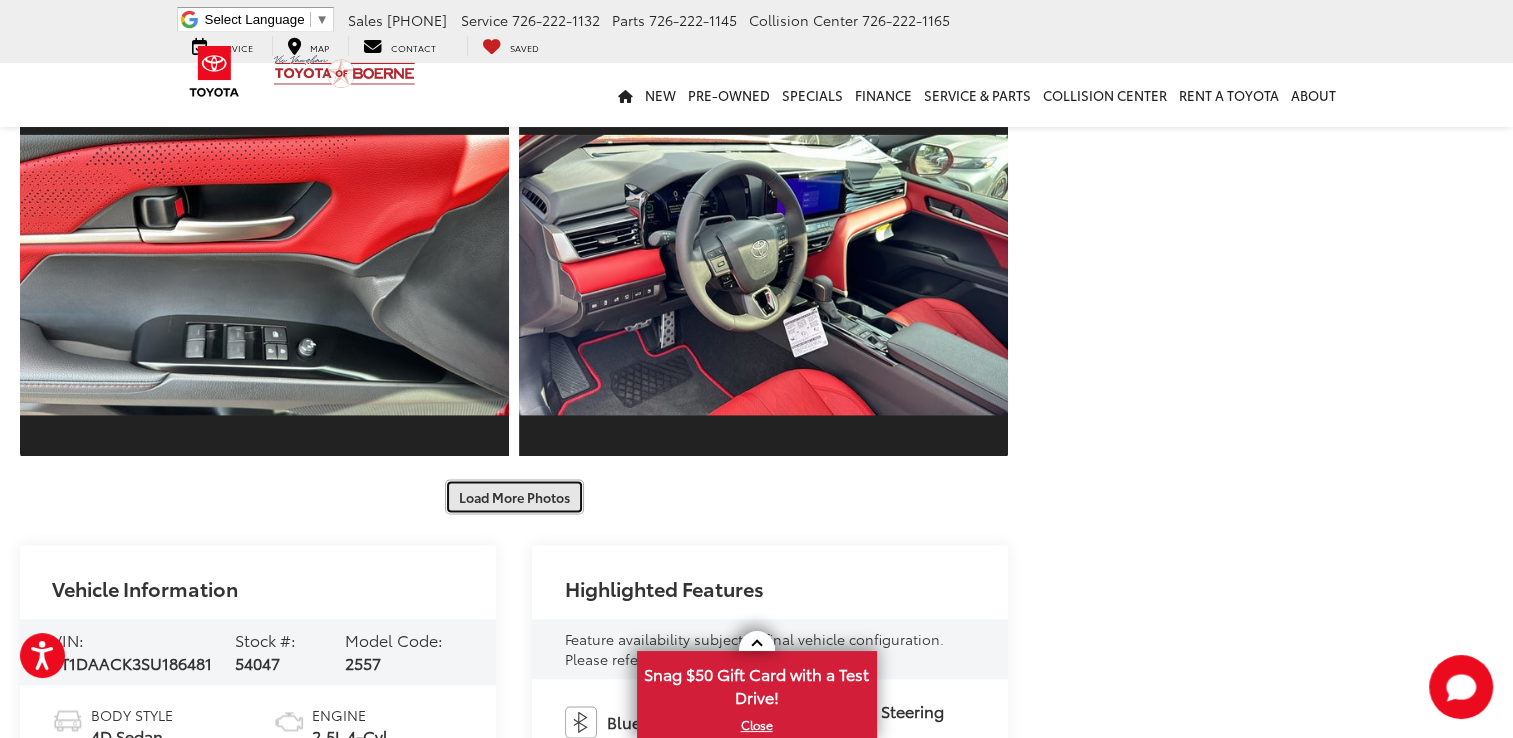 click on "Load More Photos" at bounding box center [514, 496] 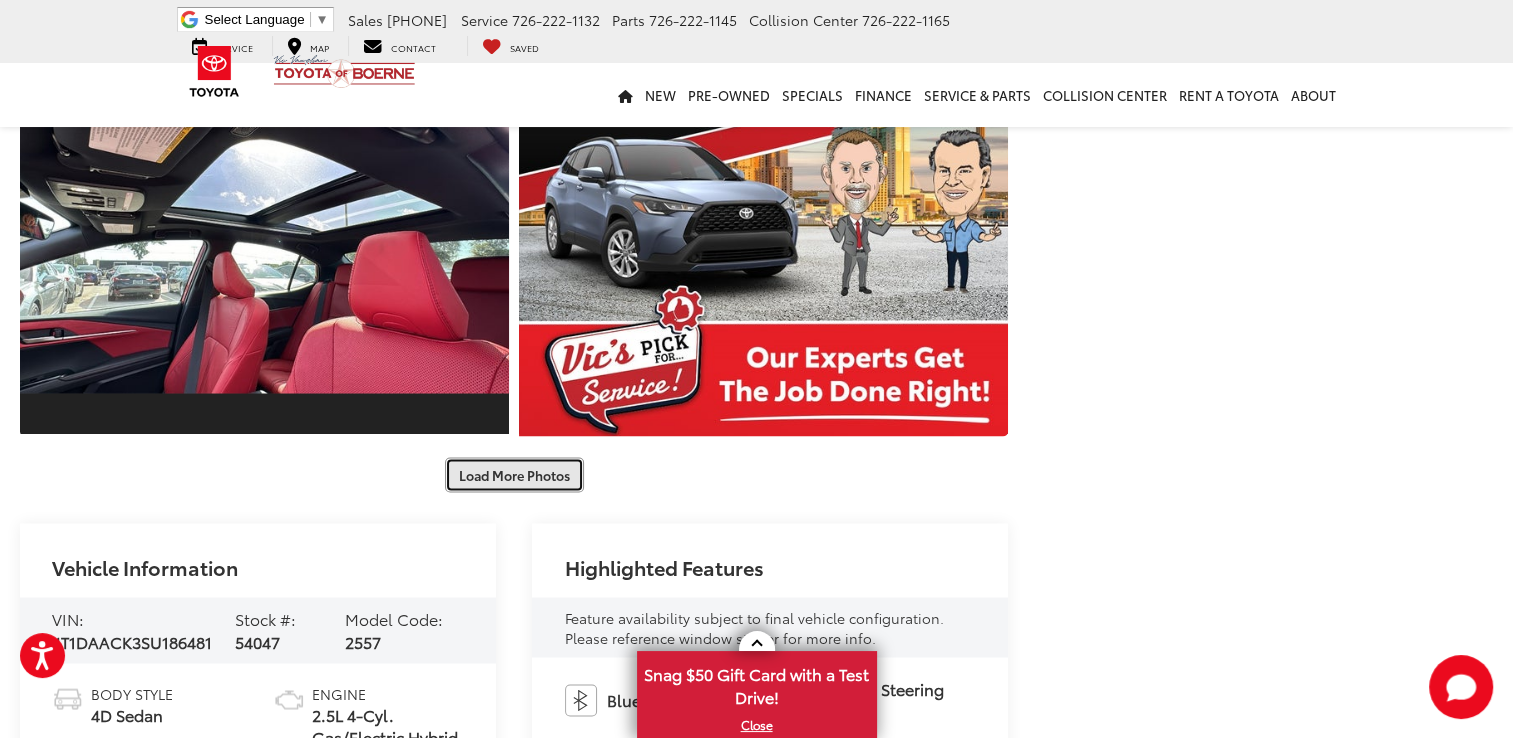 scroll, scrollTop: 3259, scrollLeft: 0, axis: vertical 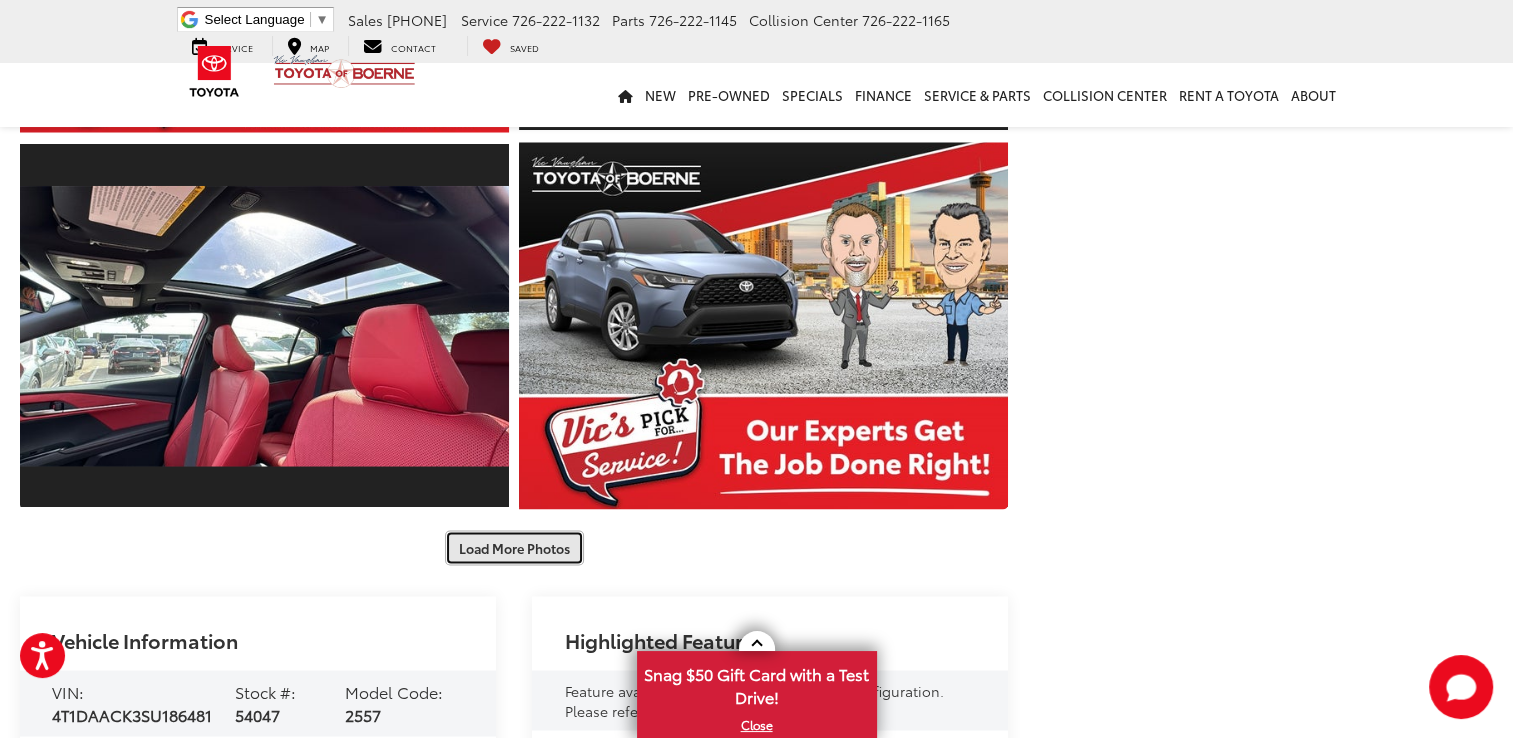 click on "Load More Photos" at bounding box center [514, 547] 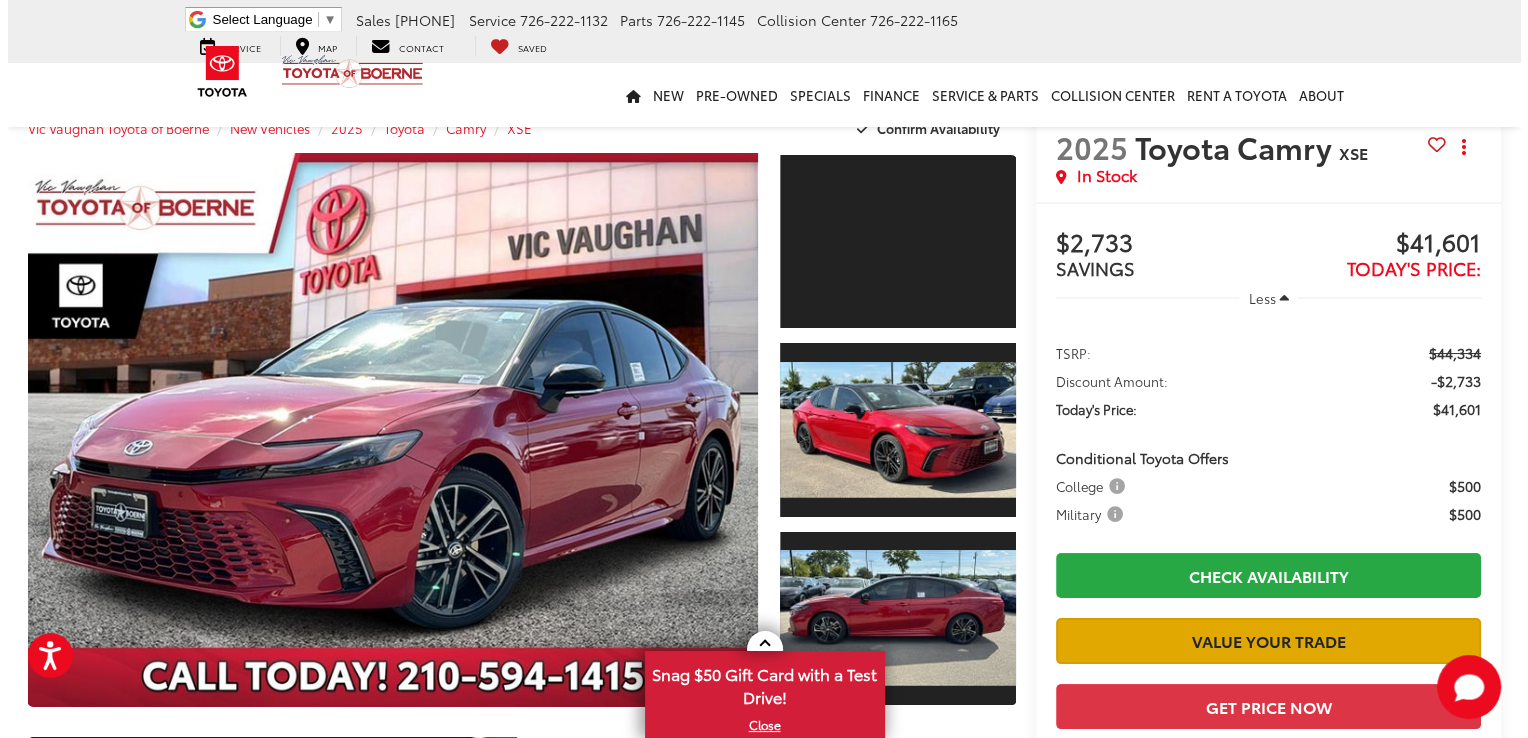 scroll, scrollTop: 26, scrollLeft: 0, axis: vertical 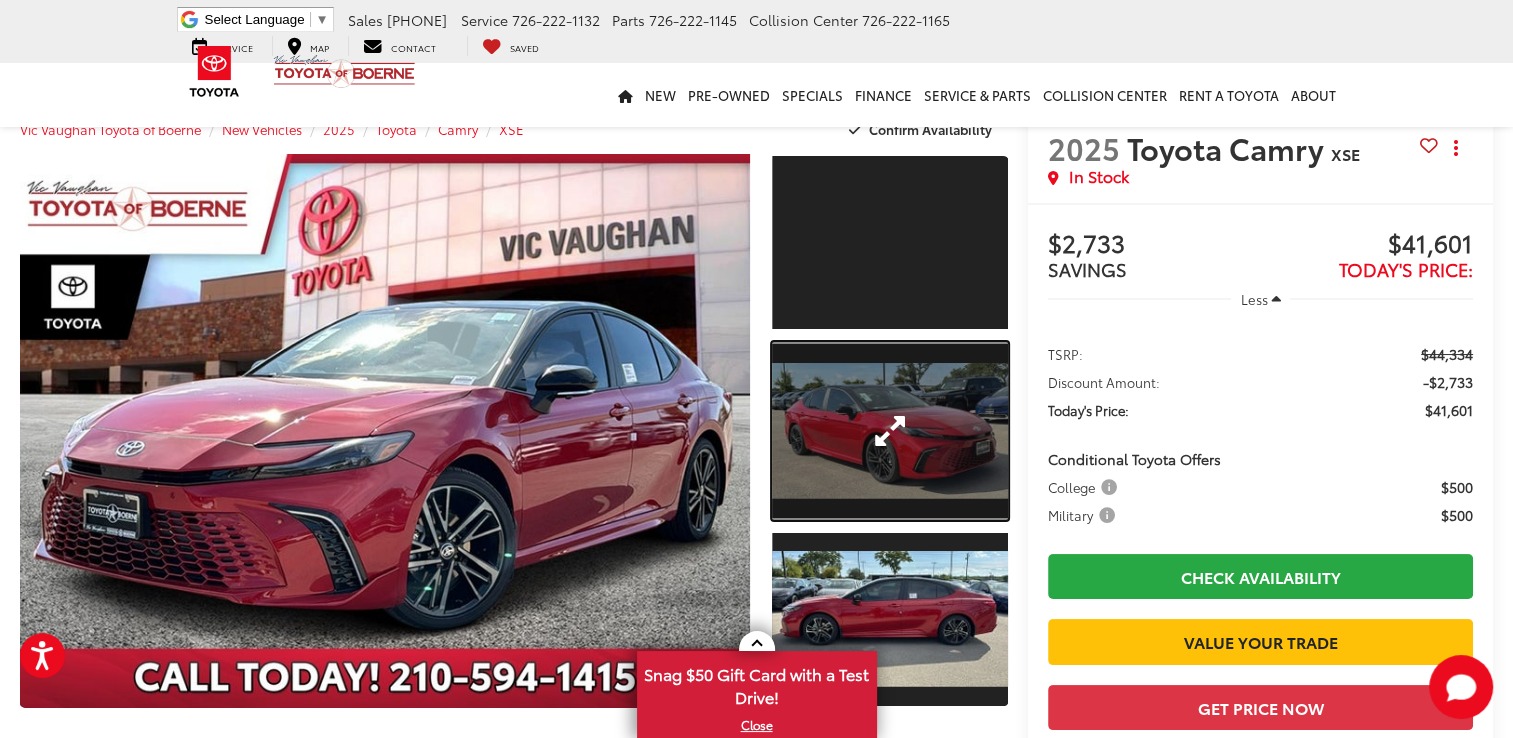 click at bounding box center [890, 430] 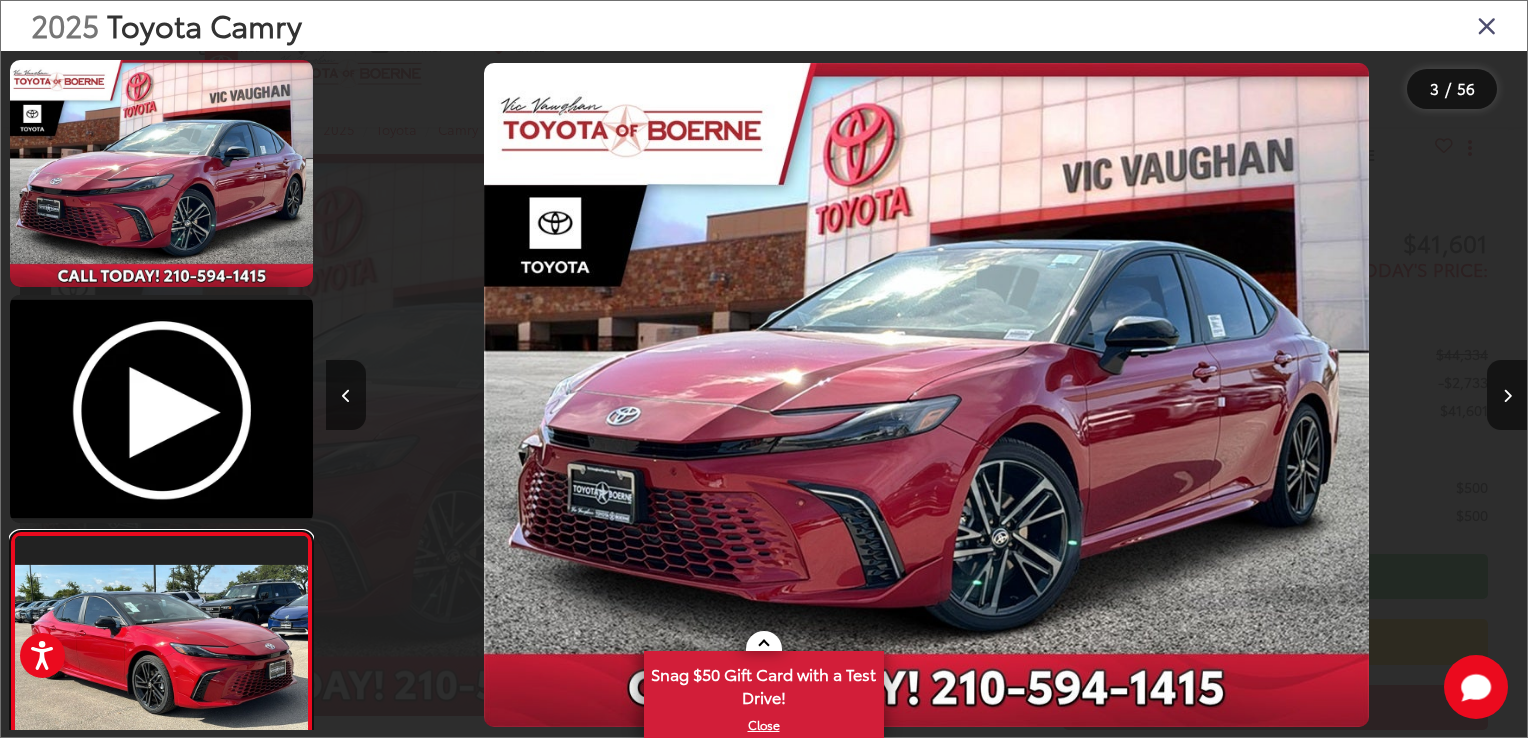 scroll, scrollTop: 53, scrollLeft: 0, axis: vertical 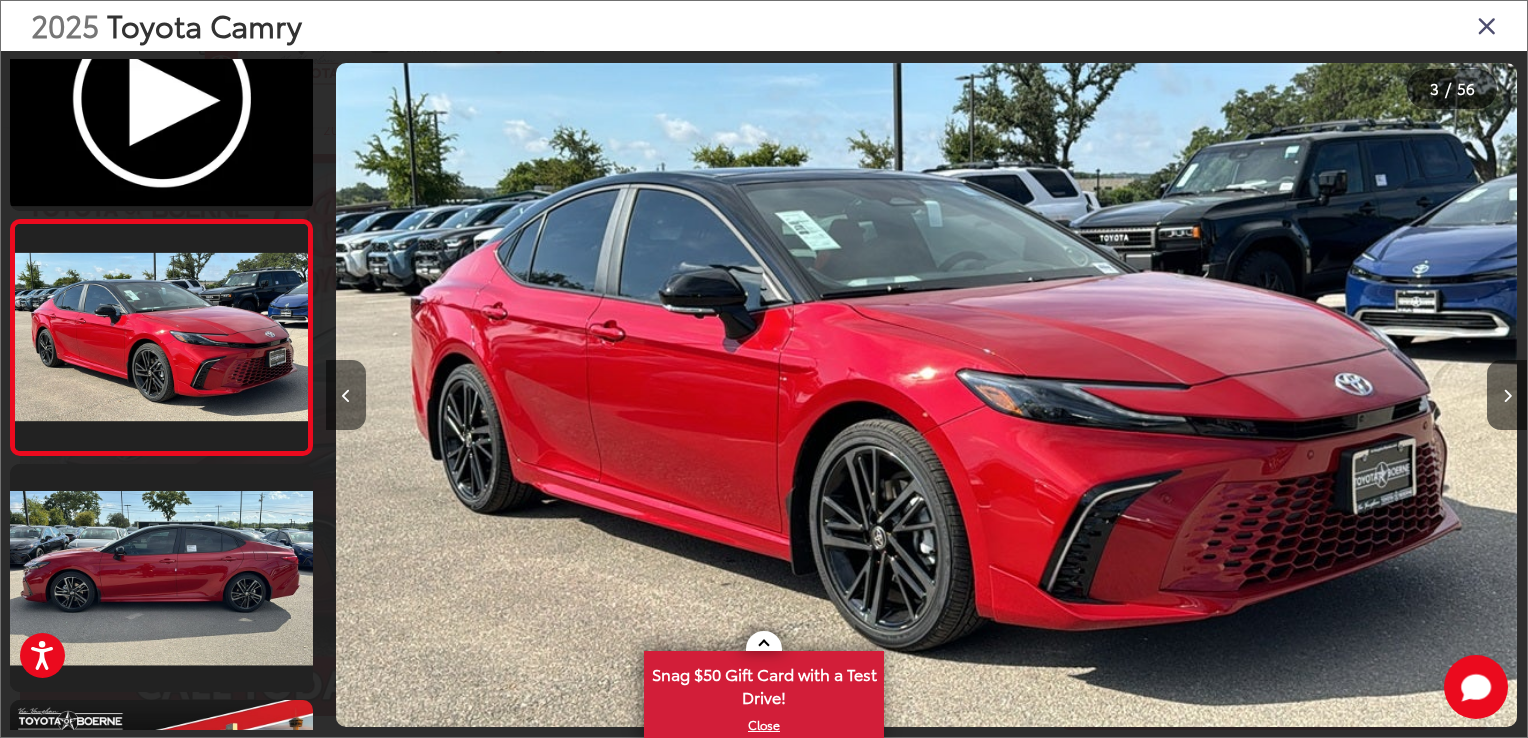 click at bounding box center (346, 395) 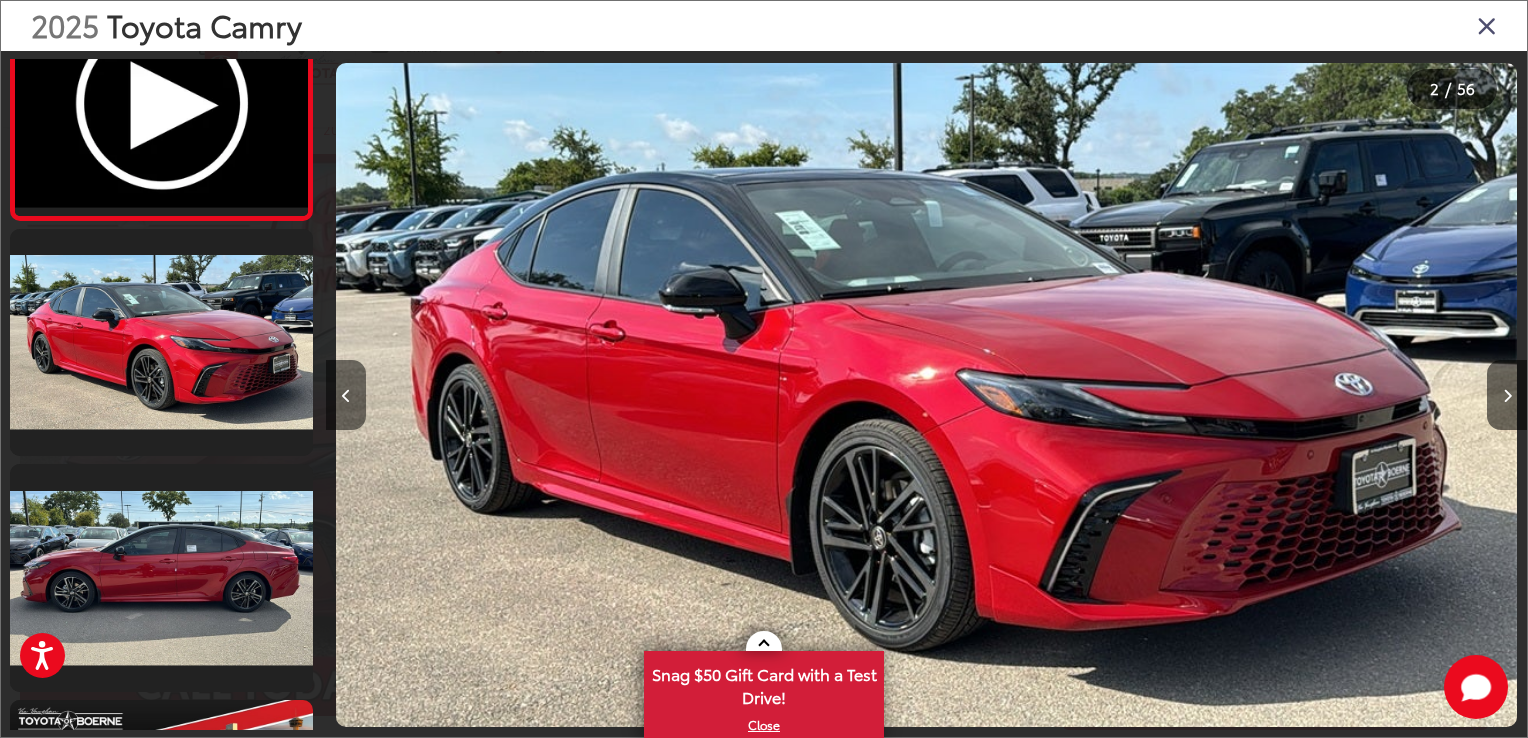 scroll, scrollTop: 213, scrollLeft: 0, axis: vertical 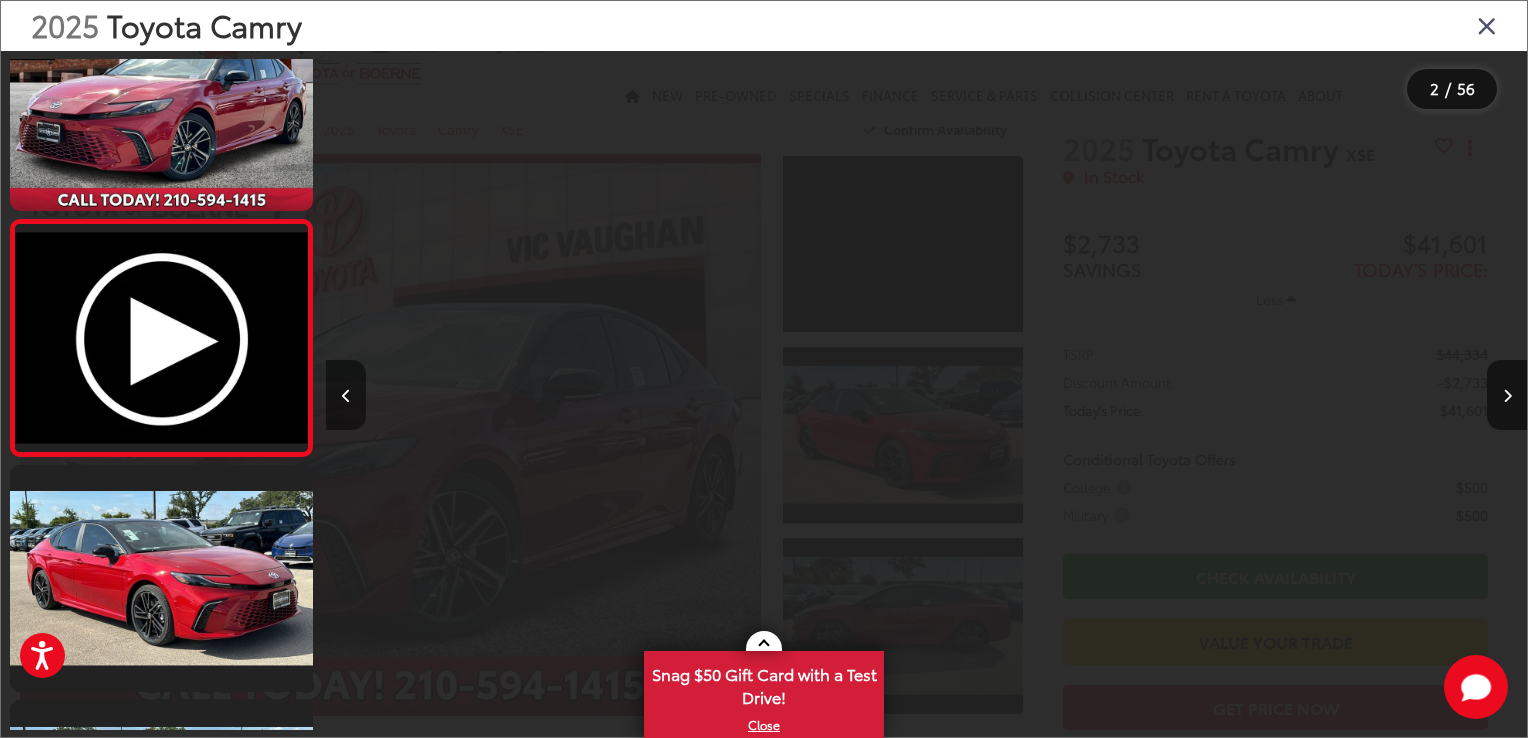 click at bounding box center (346, 395) 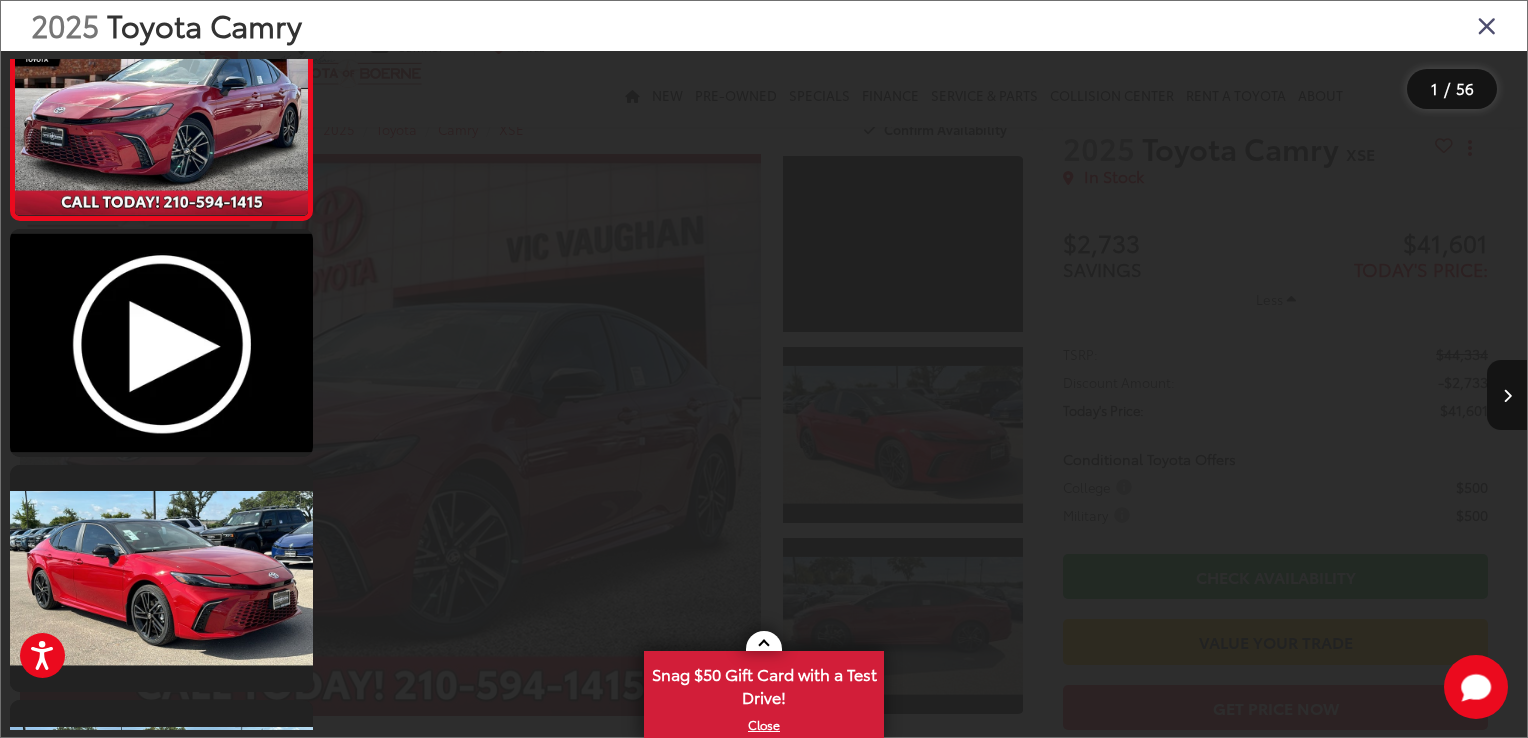 scroll, scrollTop: 0, scrollLeft: 1195, axis: horizontal 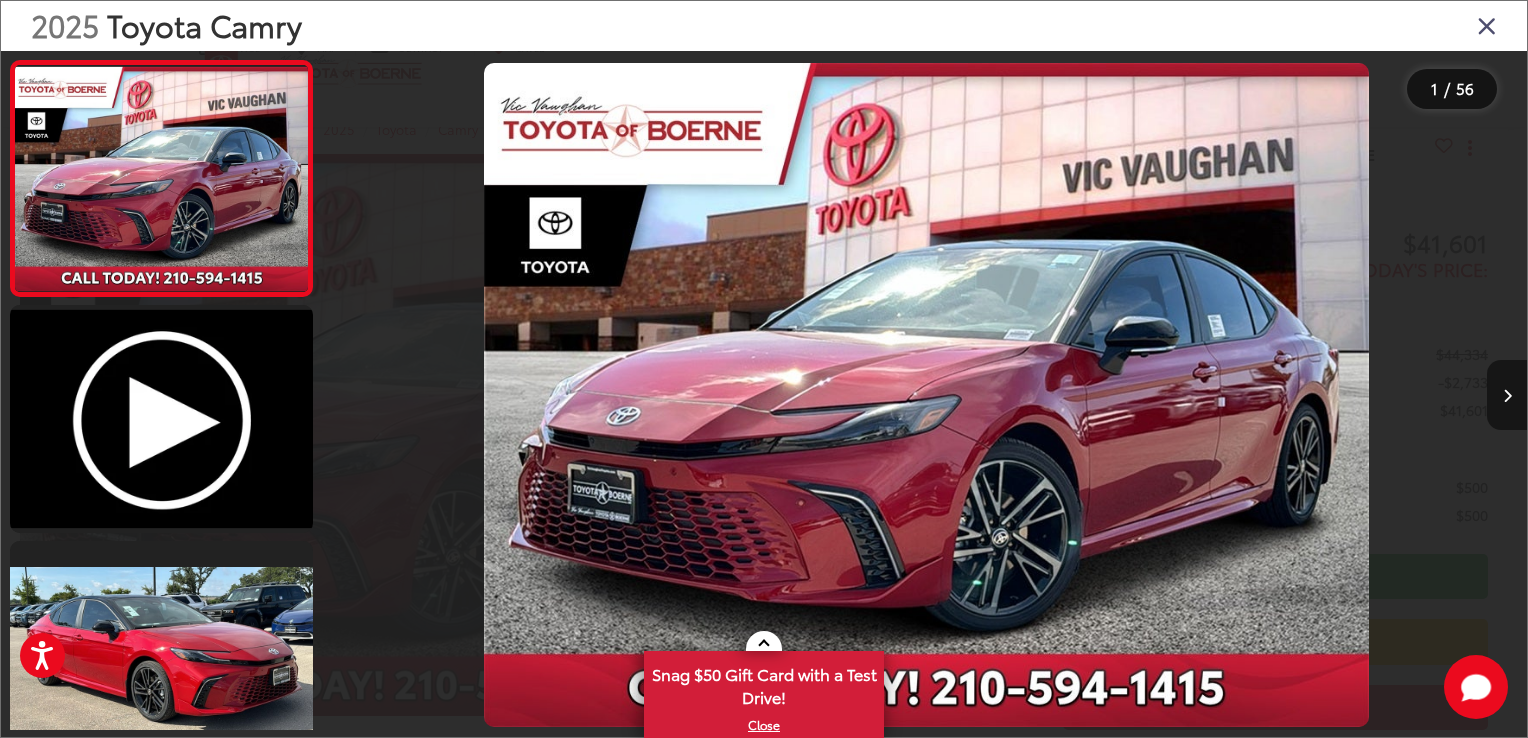 click at bounding box center (1507, 395) 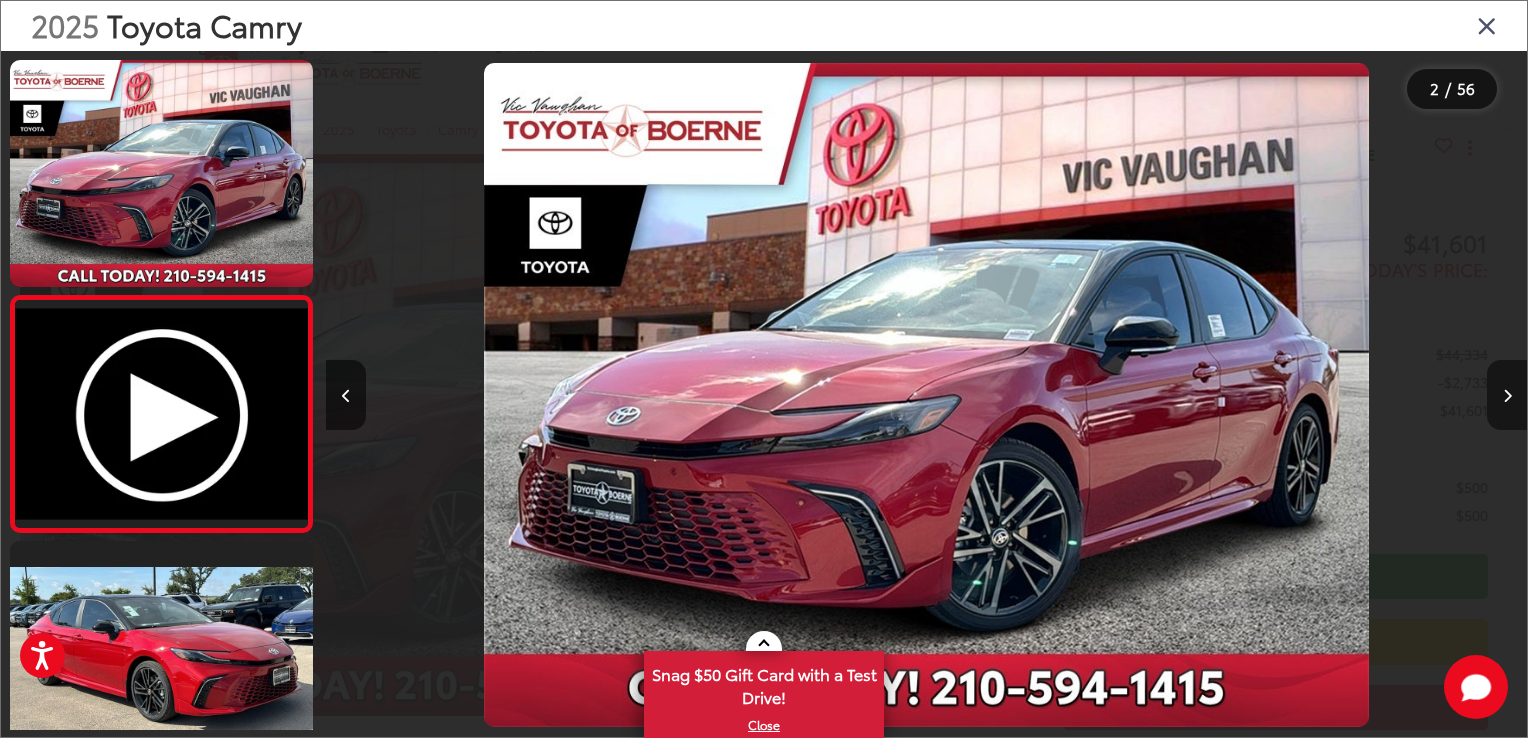 scroll, scrollTop: 0, scrollLeft: 165, axis: horizontal 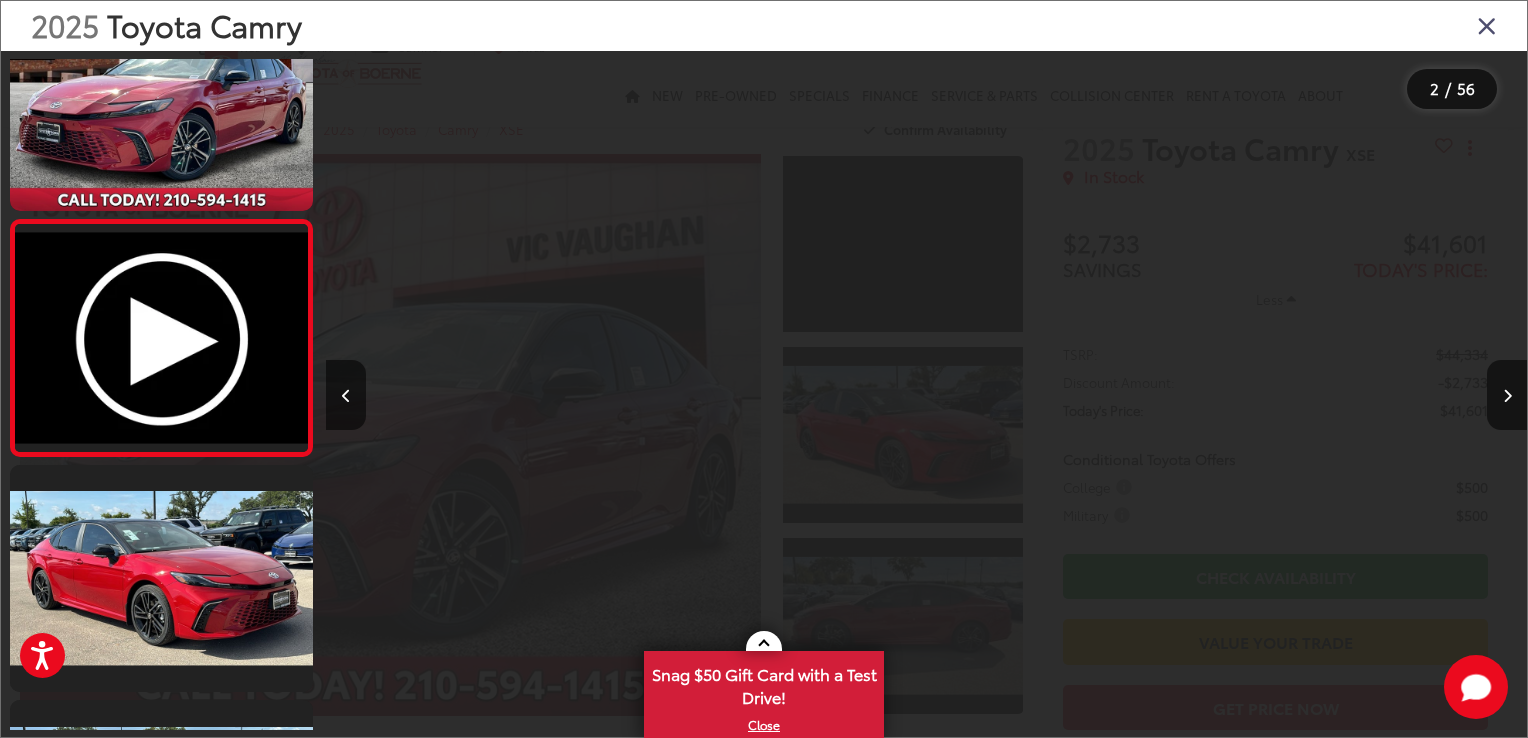 click at bounding box center [1487, 25] 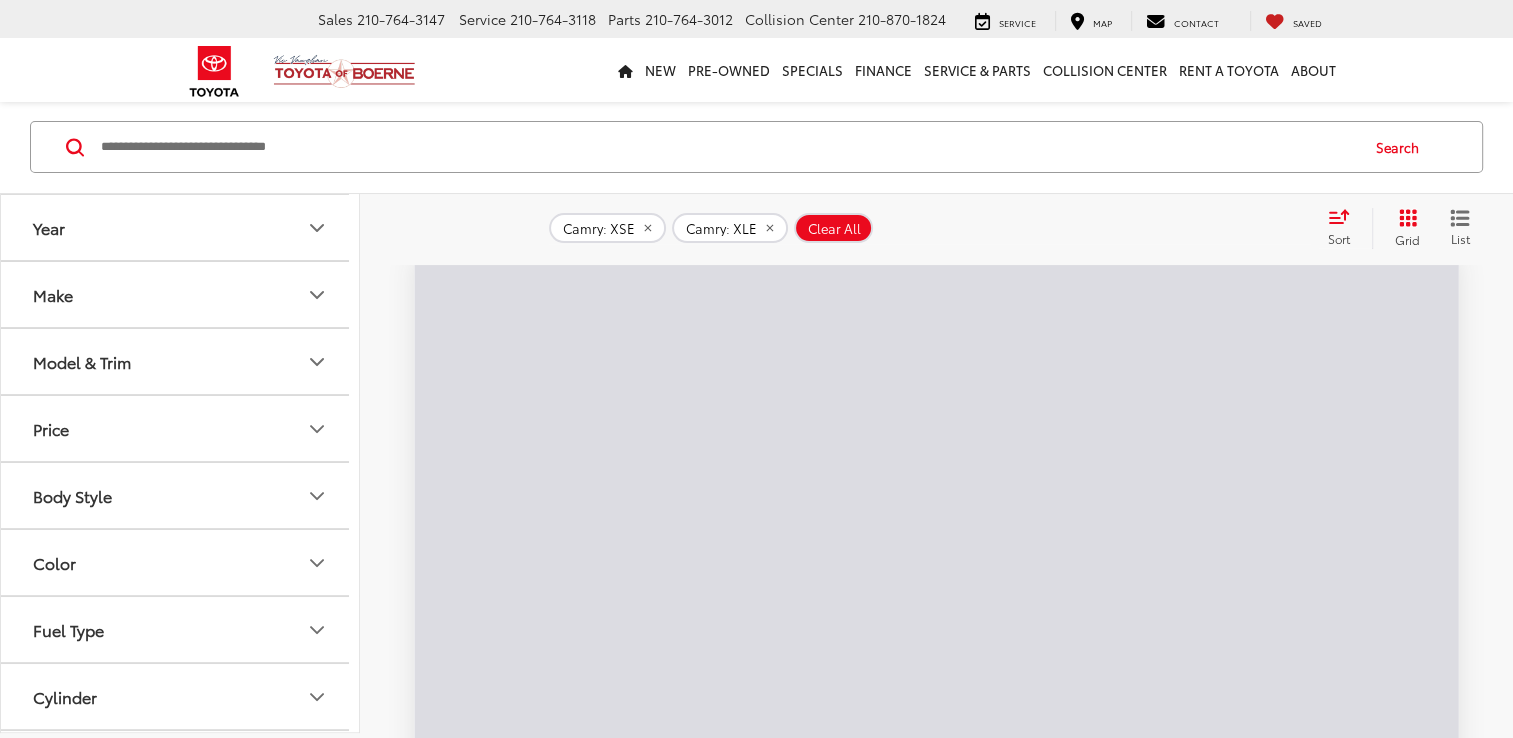 scroll, scrollTop: 179, scrollLeft: 0, axis: vertical 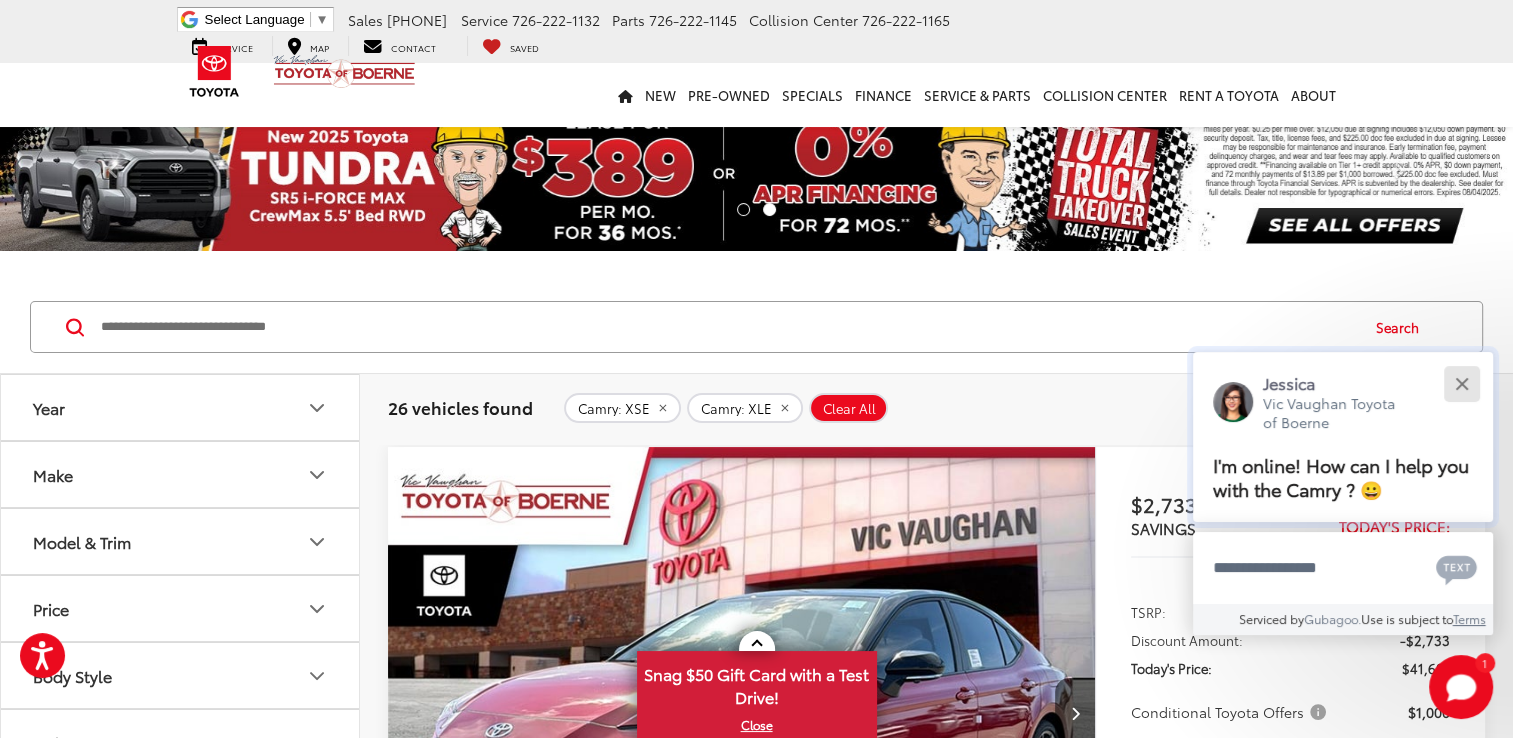 click at bounding box center (1461, 383) 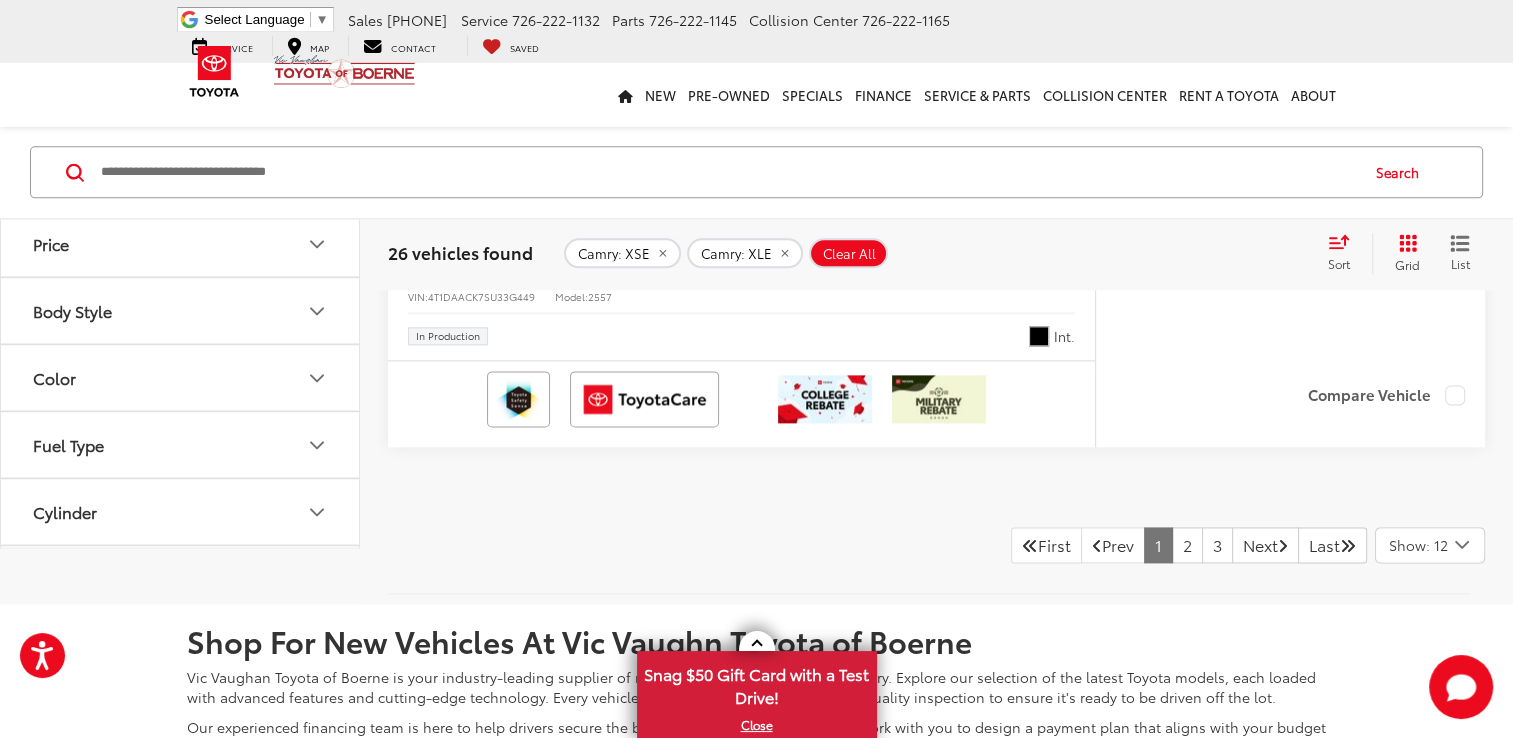 scroll, scrollTop: 10092, scrollLeft: 0, axis: vertical 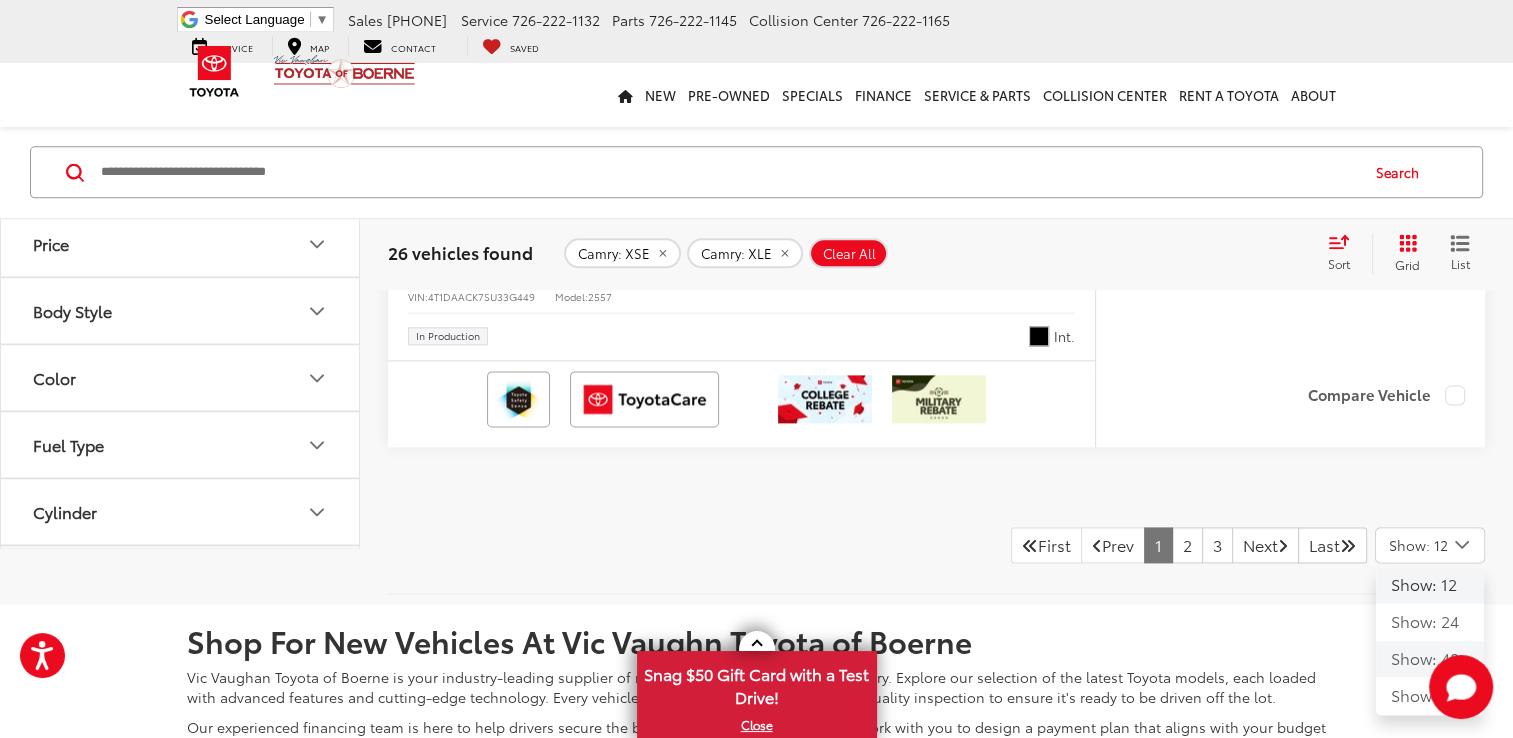 click on "Show: 48" 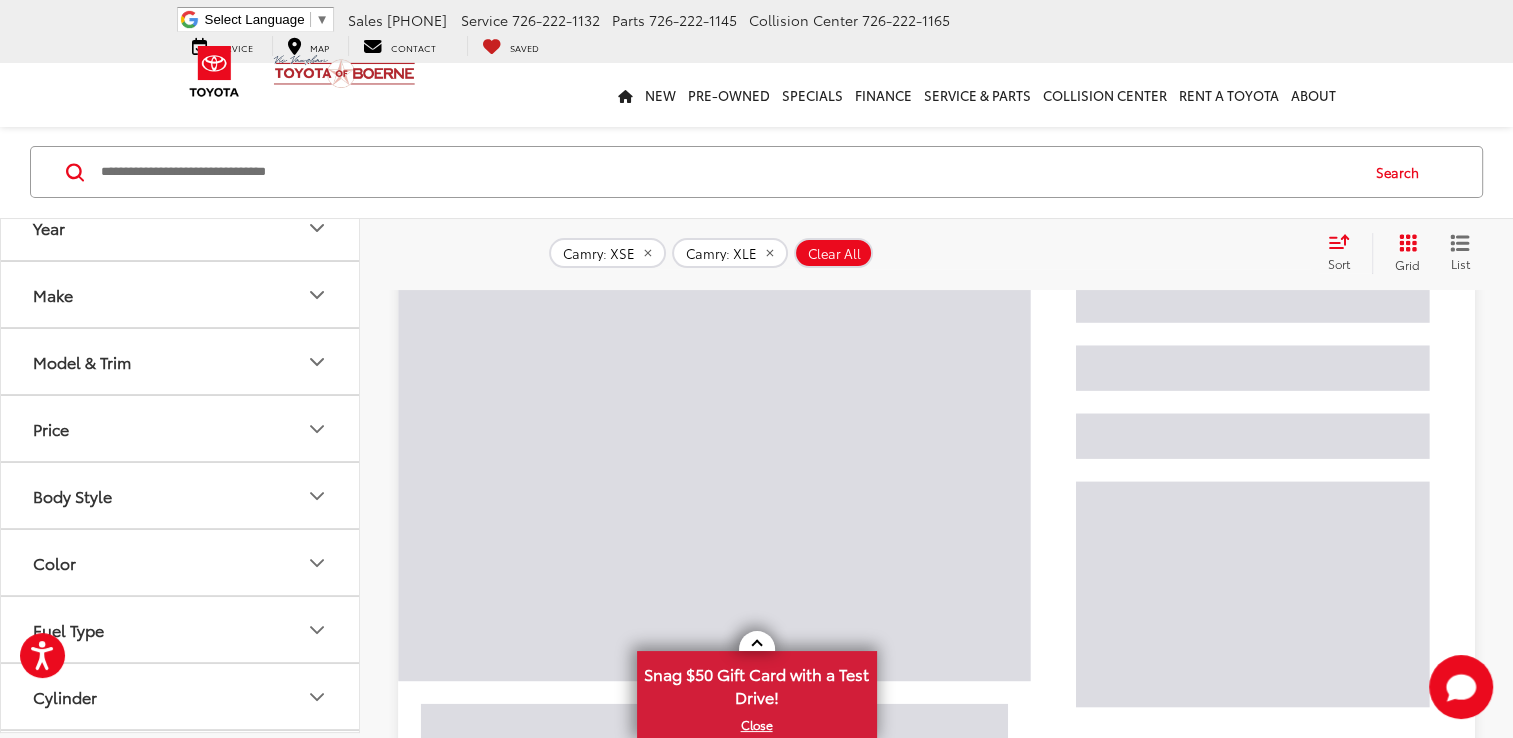 scroll, scrollTop: 155, scrollLeft: 0, axis: vertical 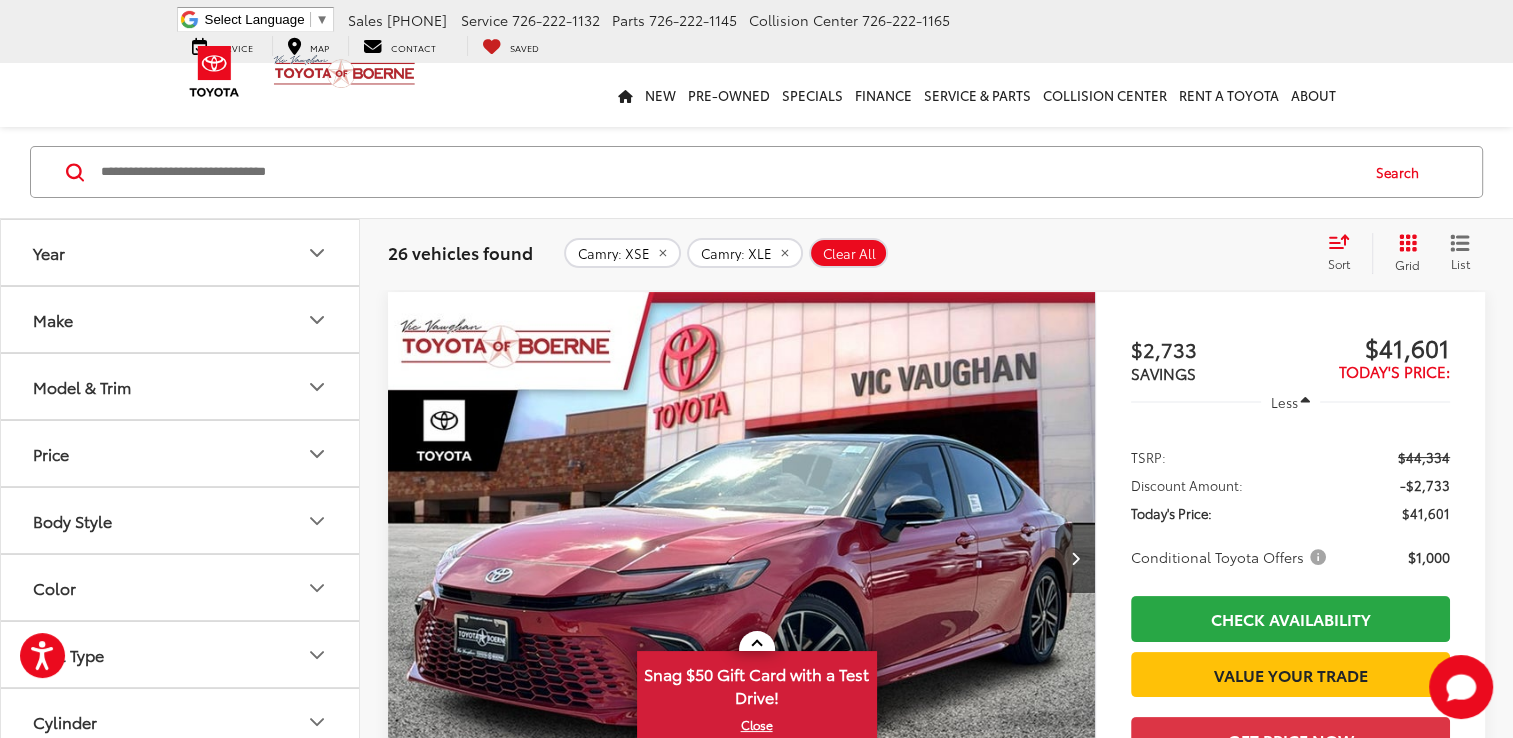 click 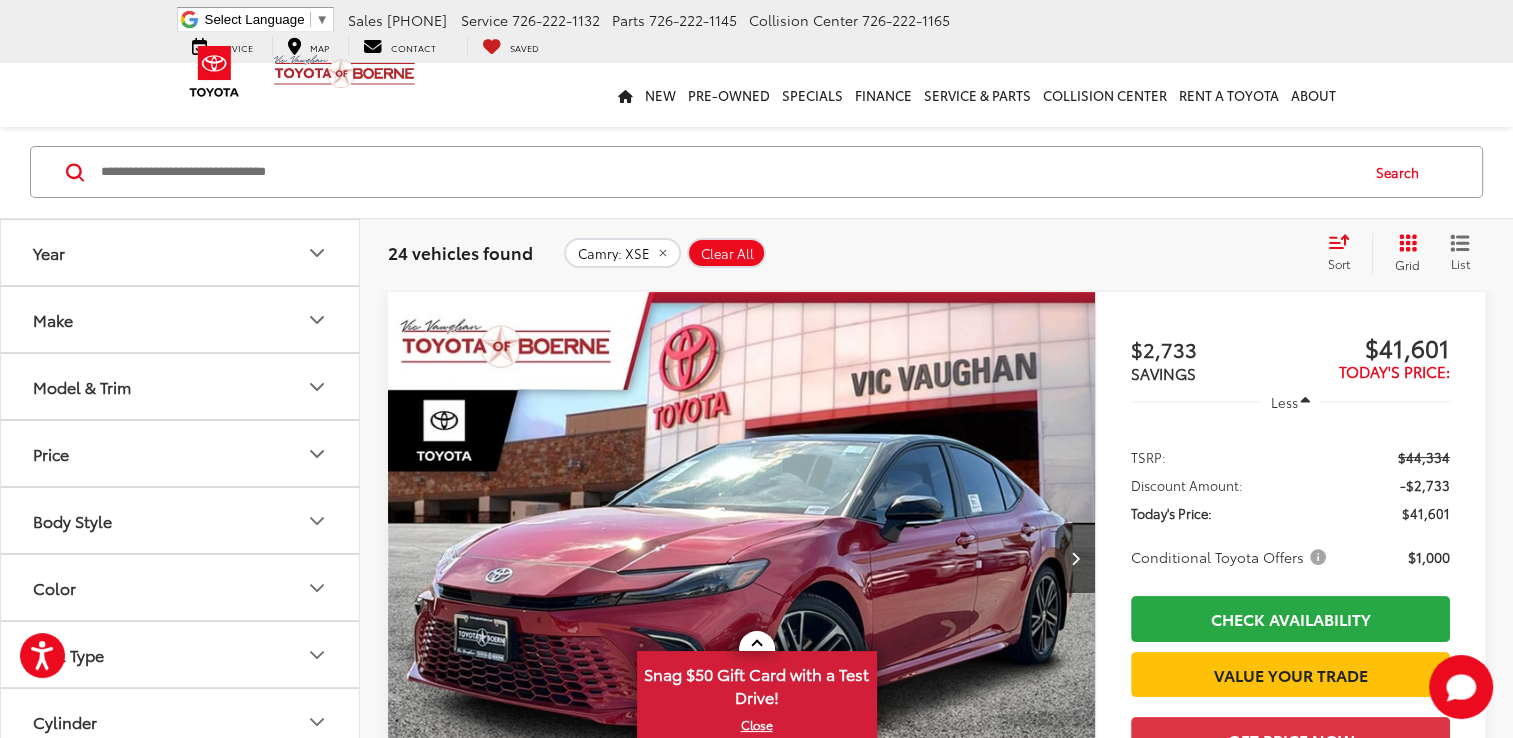 click on "Sort" at bounding box center (1345, 253) 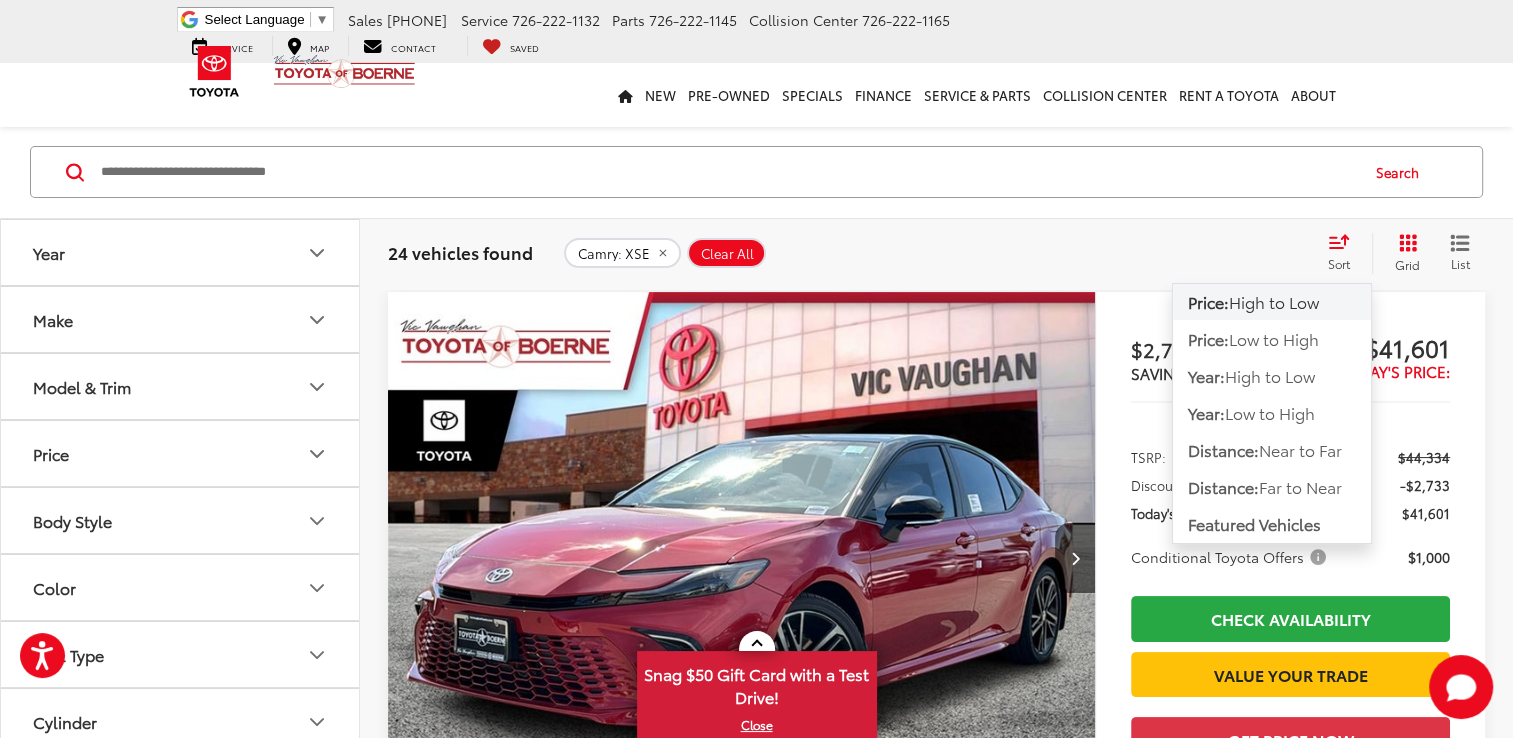 click on "Sort" at bounding box center [1345, 253] 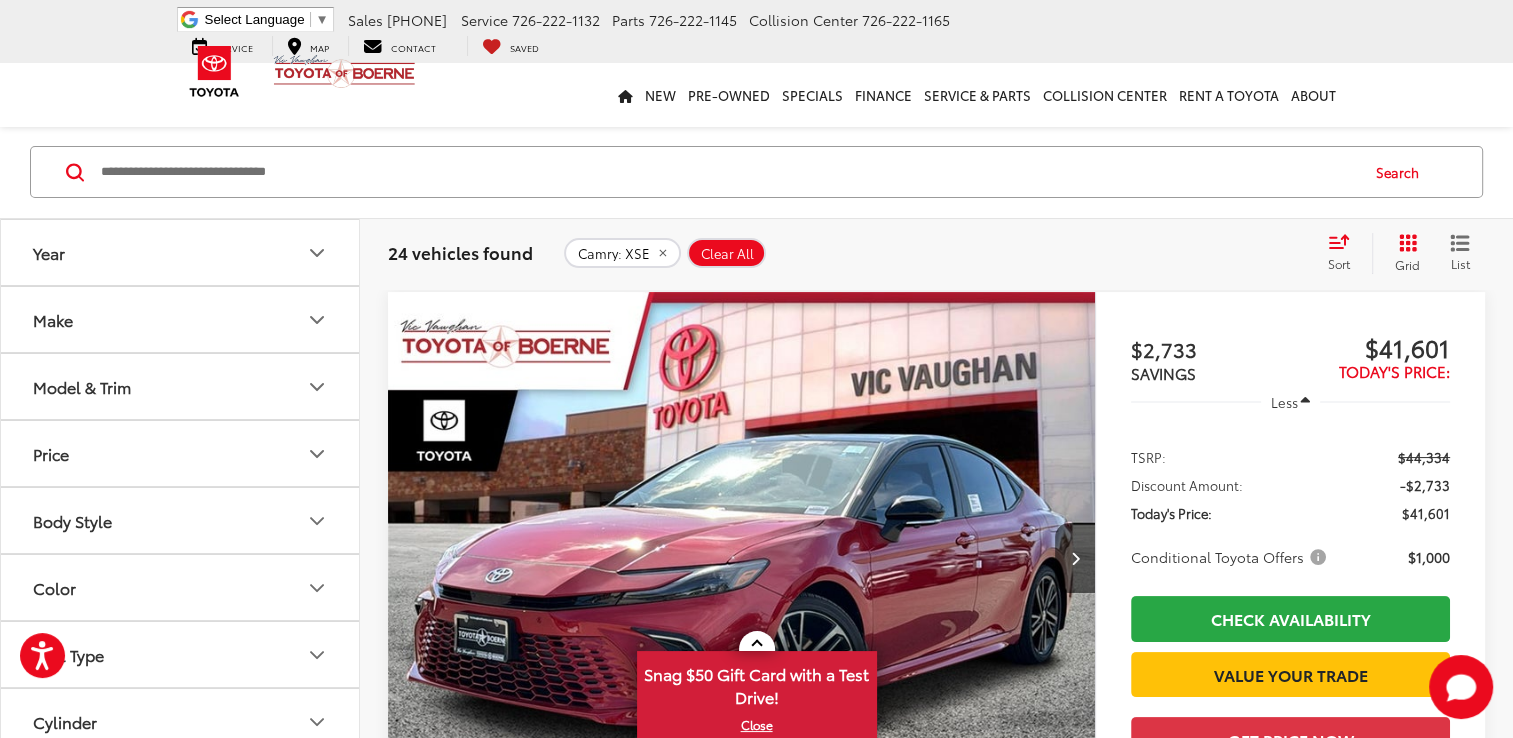 click on "Sort" at bounding box center [1345, 253] 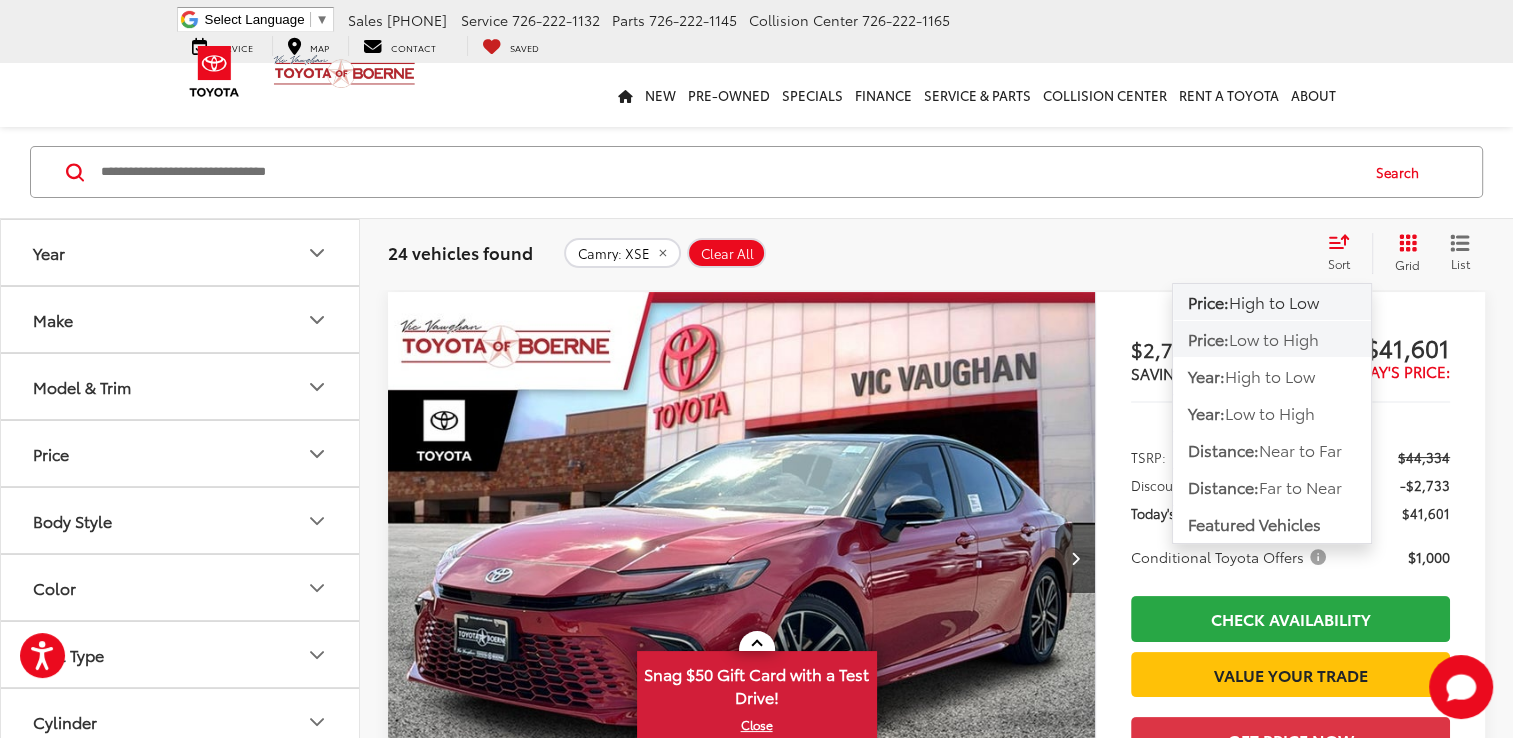 click on "Low to High" at bounding box center (1274, 338) 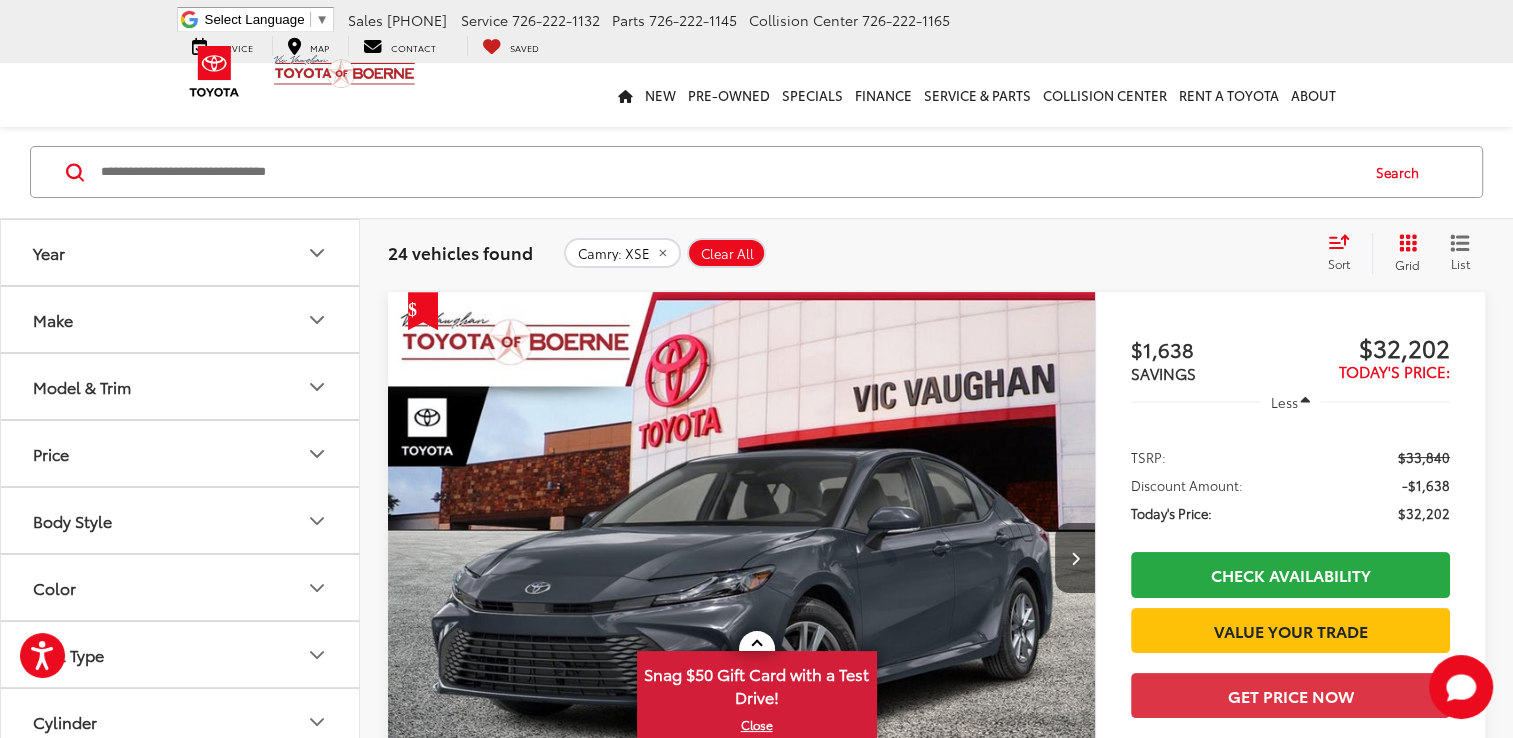 click 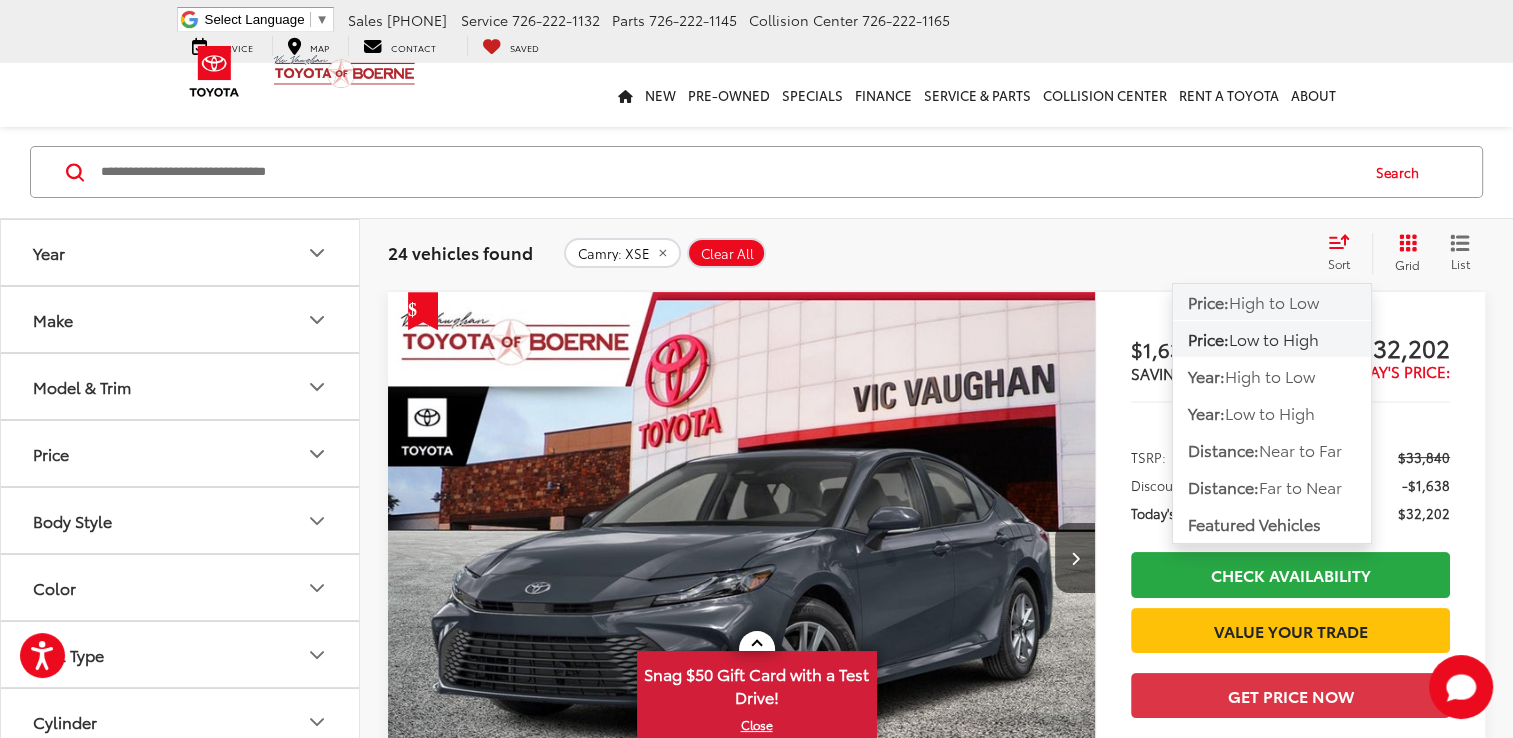 click on "High to Low" at bounding box center (1274, 301) 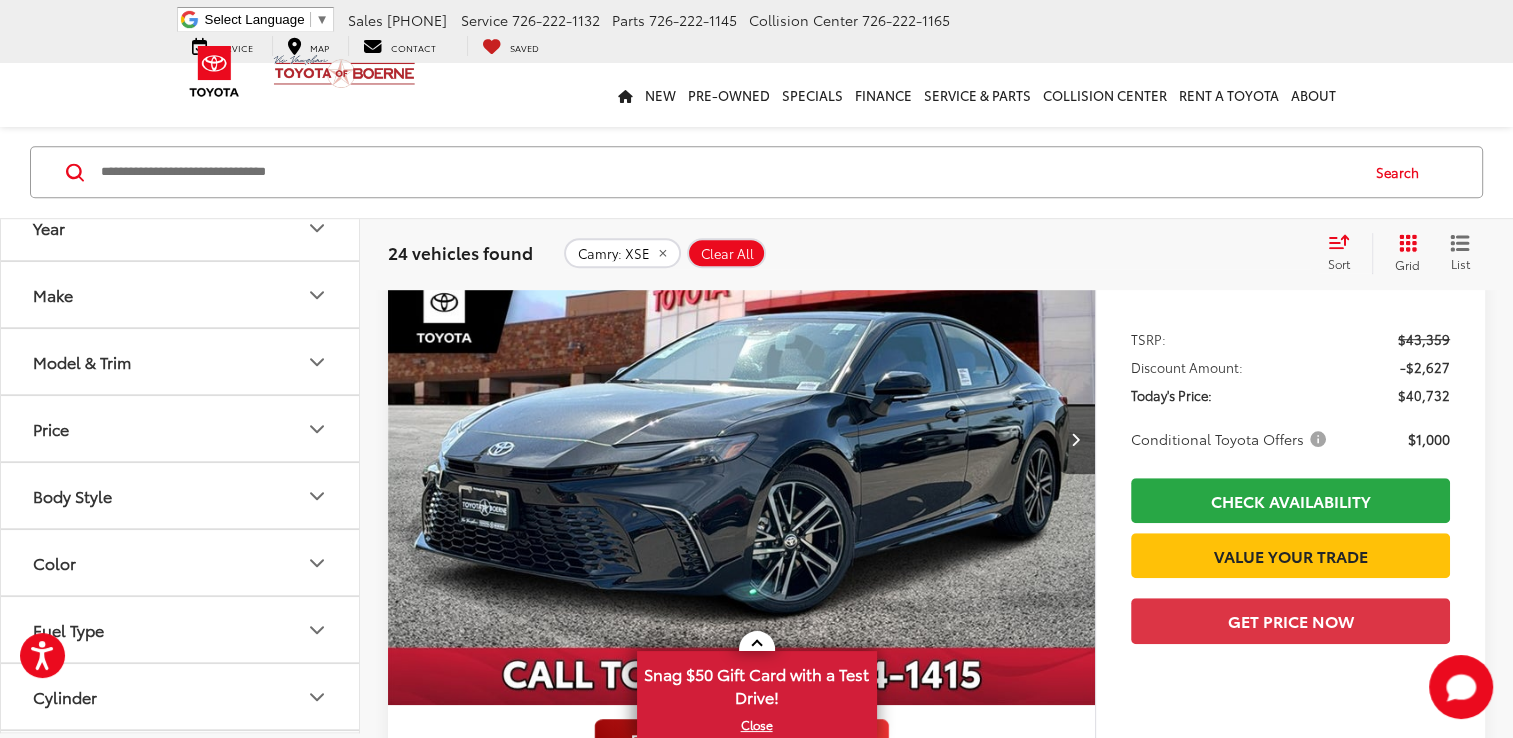 scroll, scrollTop: 1076, scrollLeft: 0, axis: vertical 